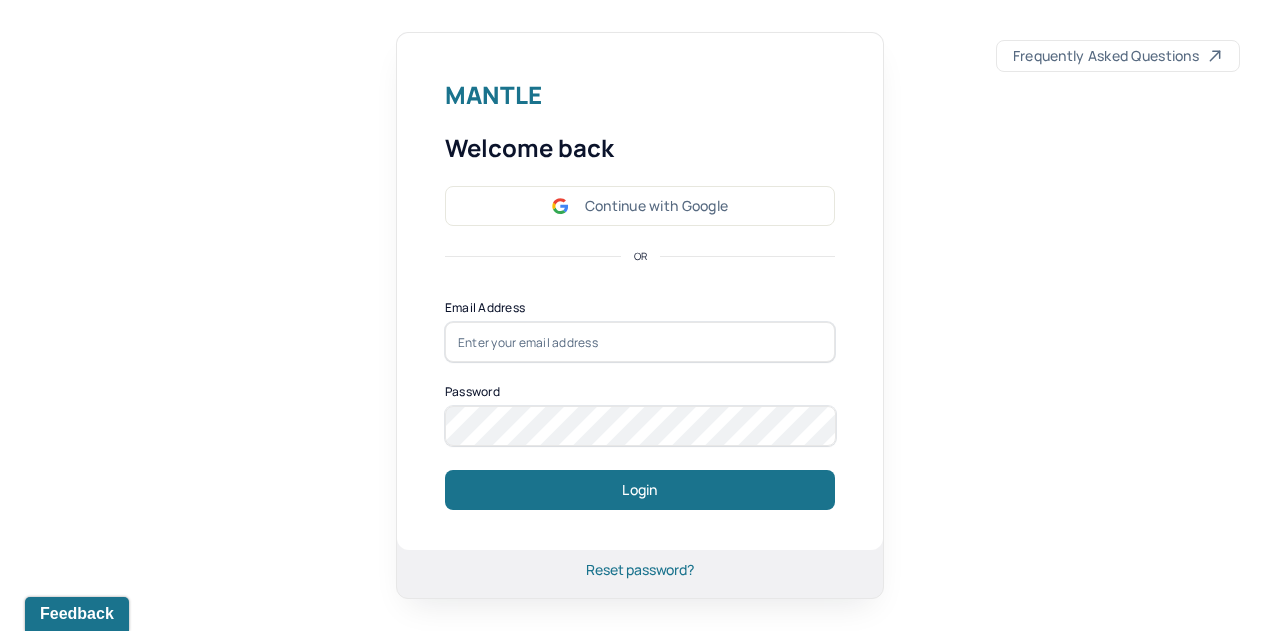 scroll, scrollTop: 0, scrollLeft: 0, axis: both 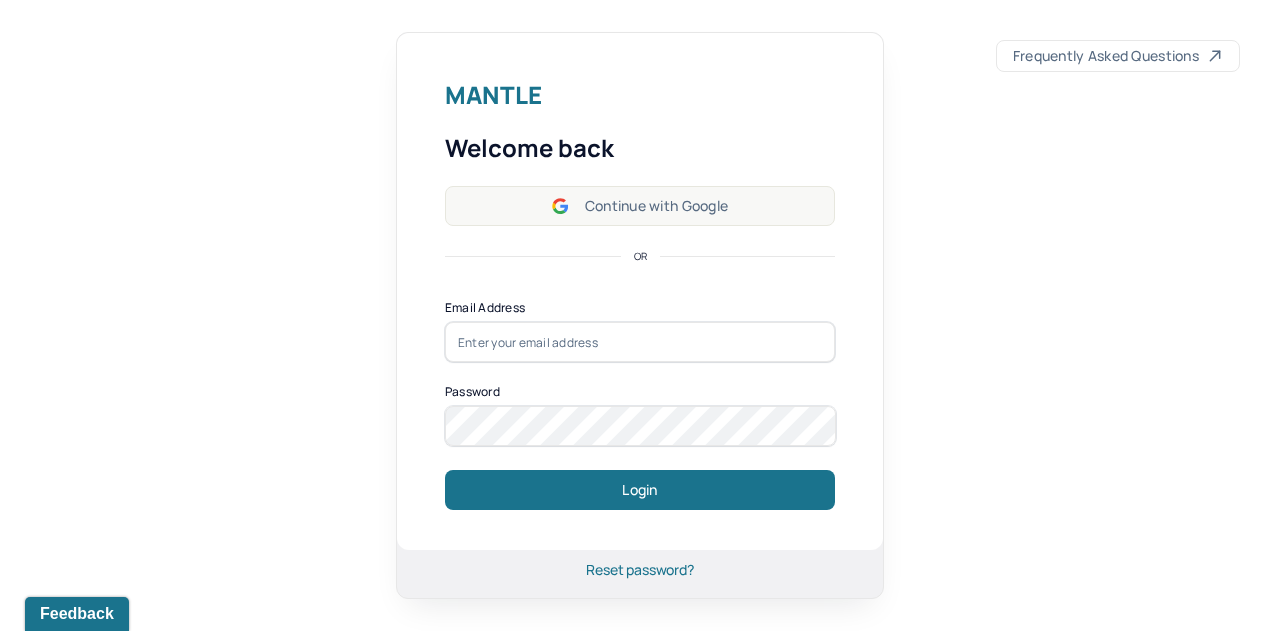 click on "Continue with Google" at bounding box center (640, 206) 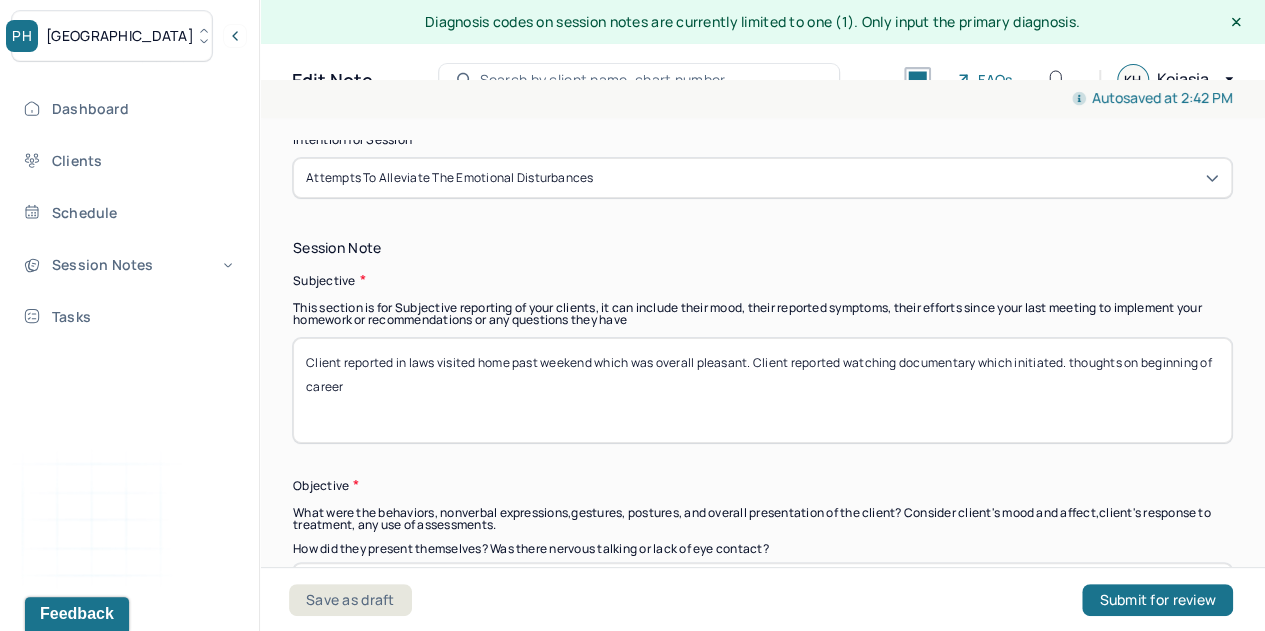 scroll, scrollTop: 1075, scrollLeft: 0, axis: vertical 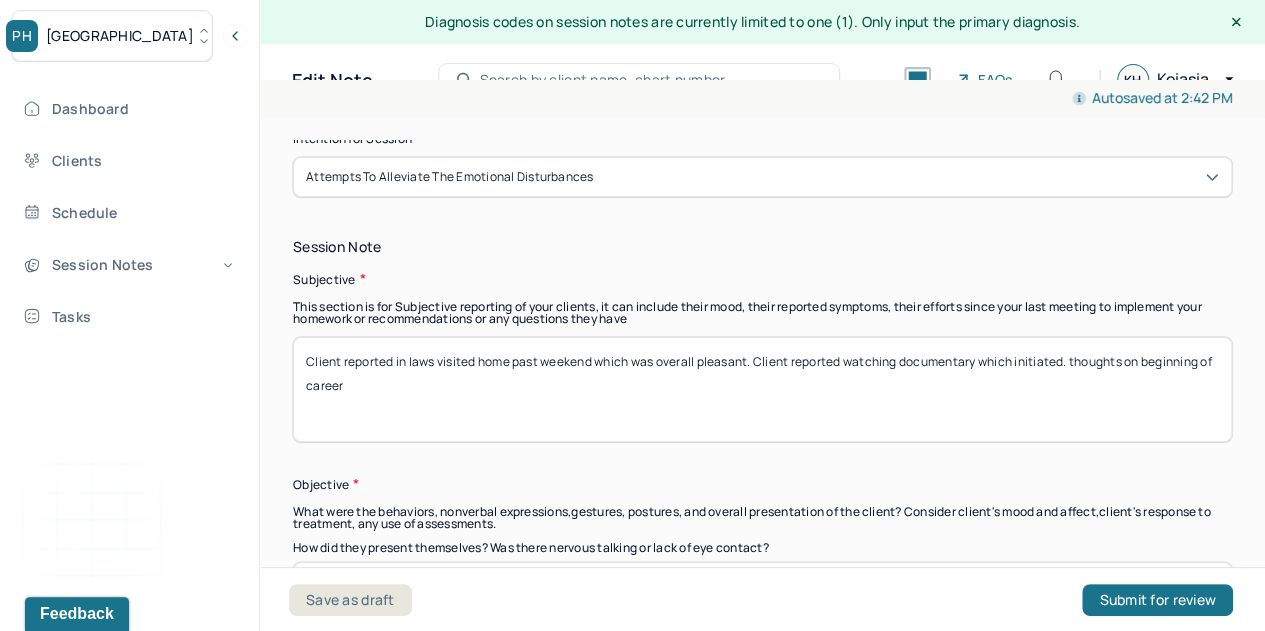 click on "Client reported in laws visited home past weekend which was overall pleasant. Client reported watching documentary which initiated. thoughts on beginning of career" at bounding box center (762, 389) 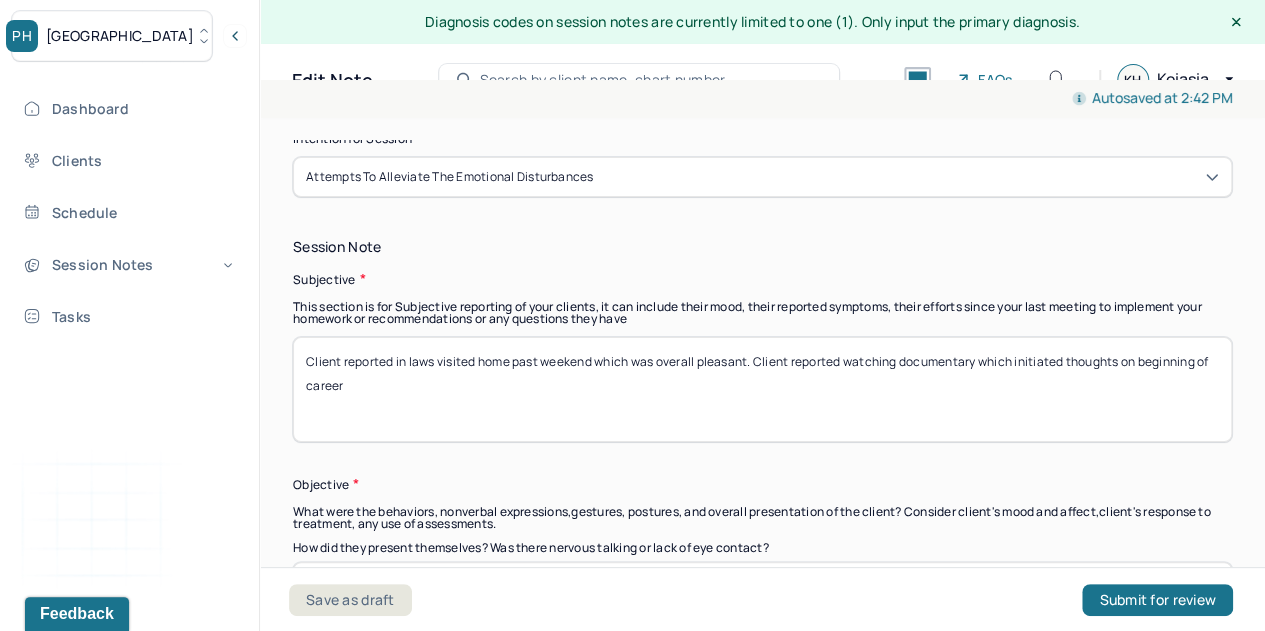 click on "Client reported in laws visited home past weekend which was overall pleasant. Client reported watching documentary which initiated. thoughts on beginning of career" at bounding box center (762, 389) 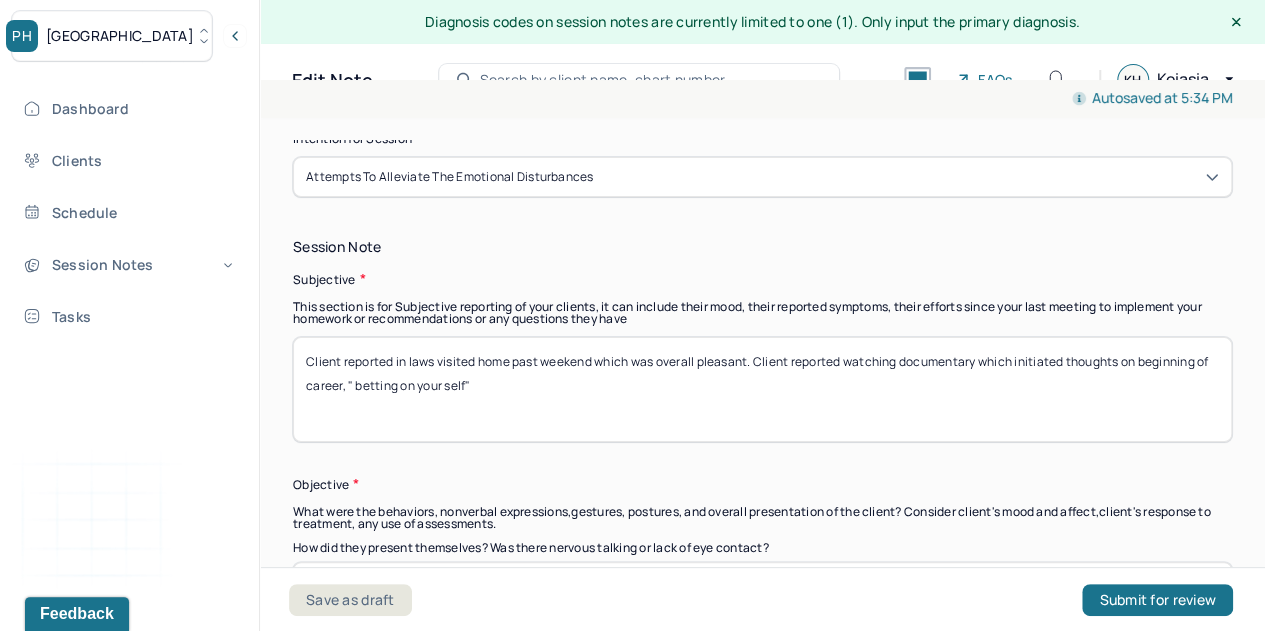 scroll, scrollTop: 1289, scrollLeft: 0, axis: vertical 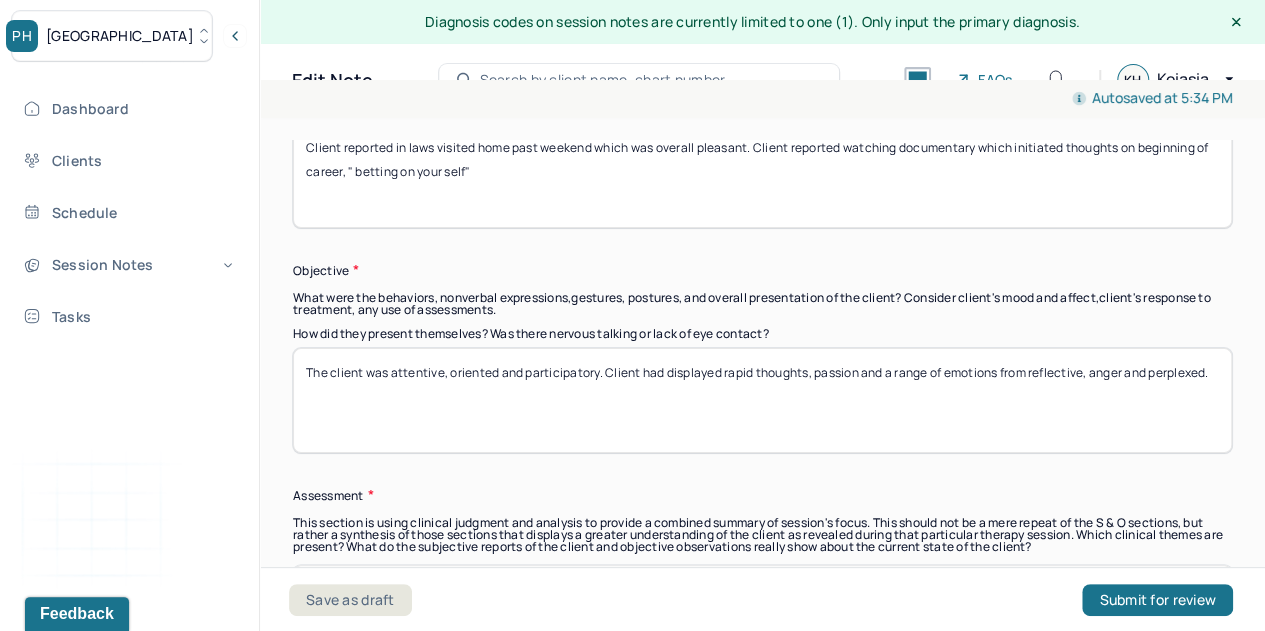 type on "Client reported in laws visited home past weekend which was overall pleasant. Client reported watching documentary which initiated thoughts on beginning of career, " betting on your self"" 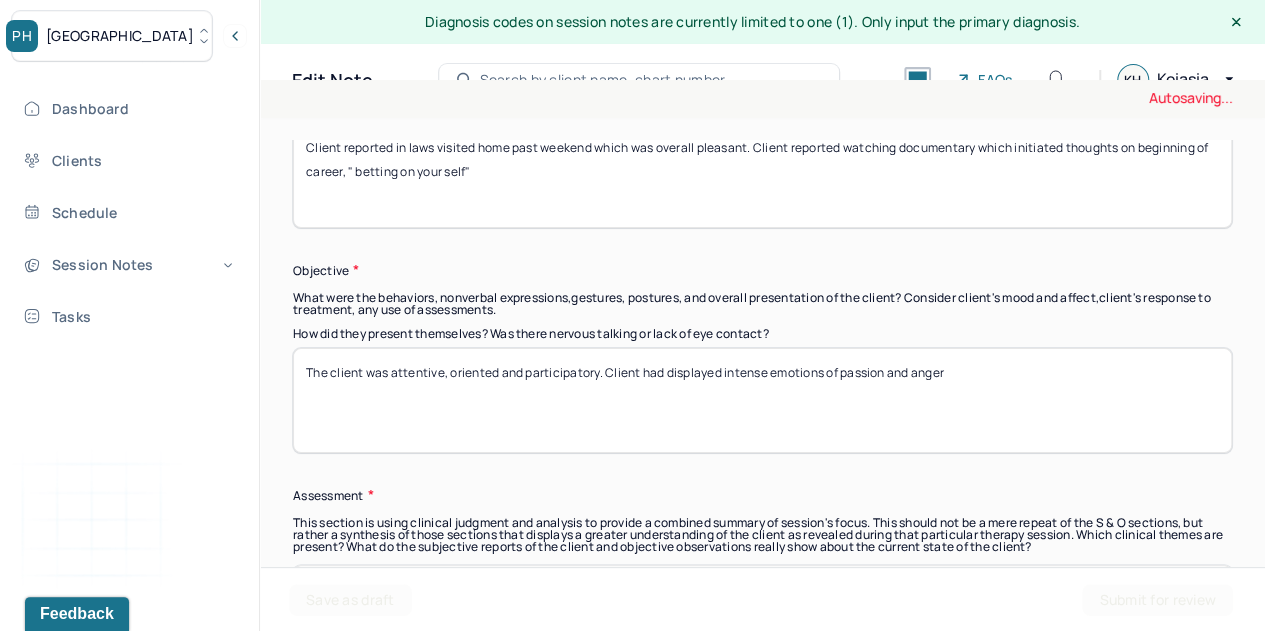 type on "The client was attentive, oriented and participatory. Client had displayed intense emotions of passion and anger" 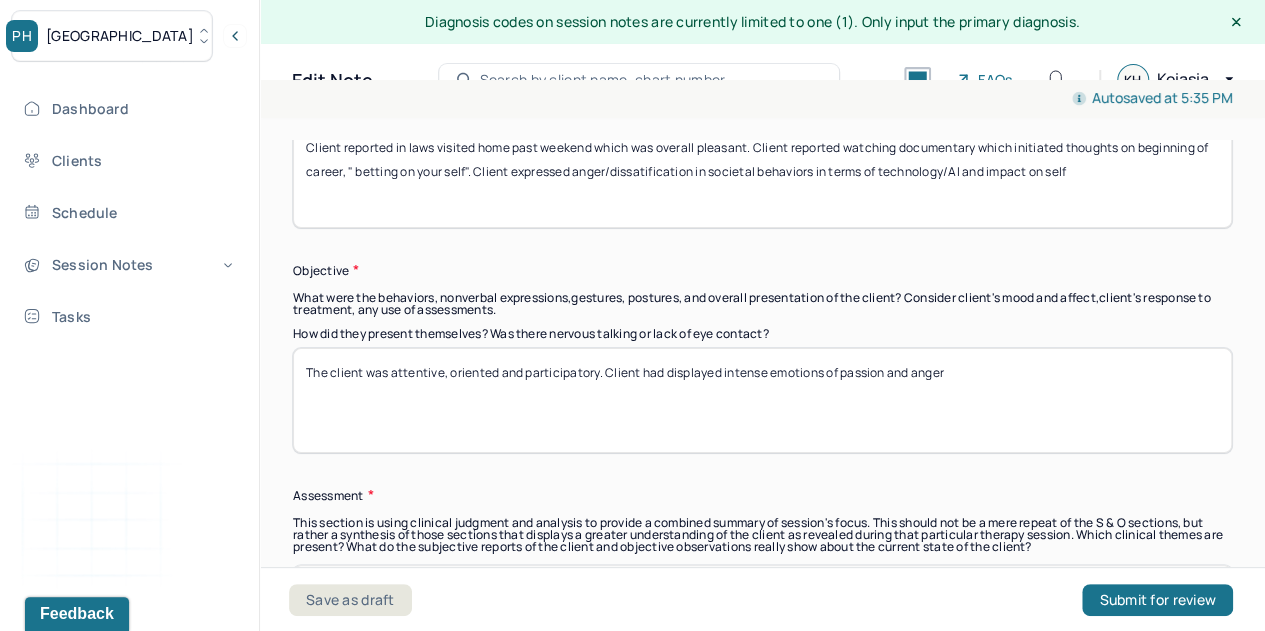 type on "Client reported in laws visited home past weekend which was overall pleasant. Client reported watching documentary which initiated thoughts on beginning of career, " betting on your self". Client expressed anger/dissatification in societal behaviors in terms of technology/AI and impact on self" 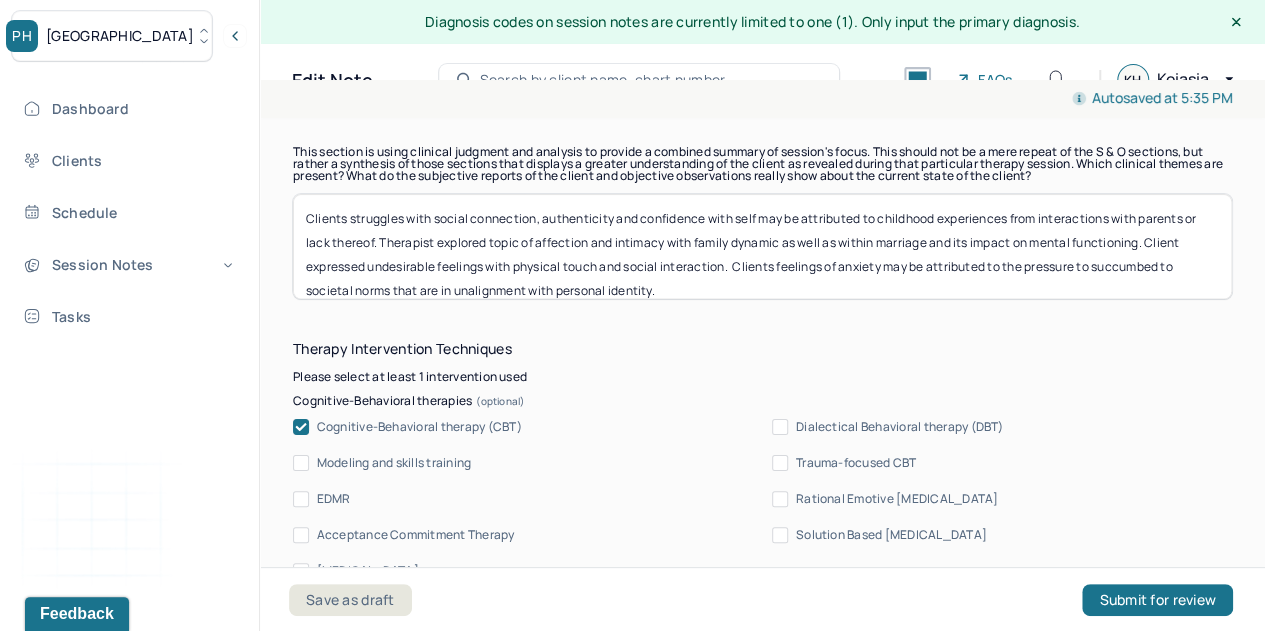 scroll, scrollTop: 1661, scrollLeft: 0, axis: vertical 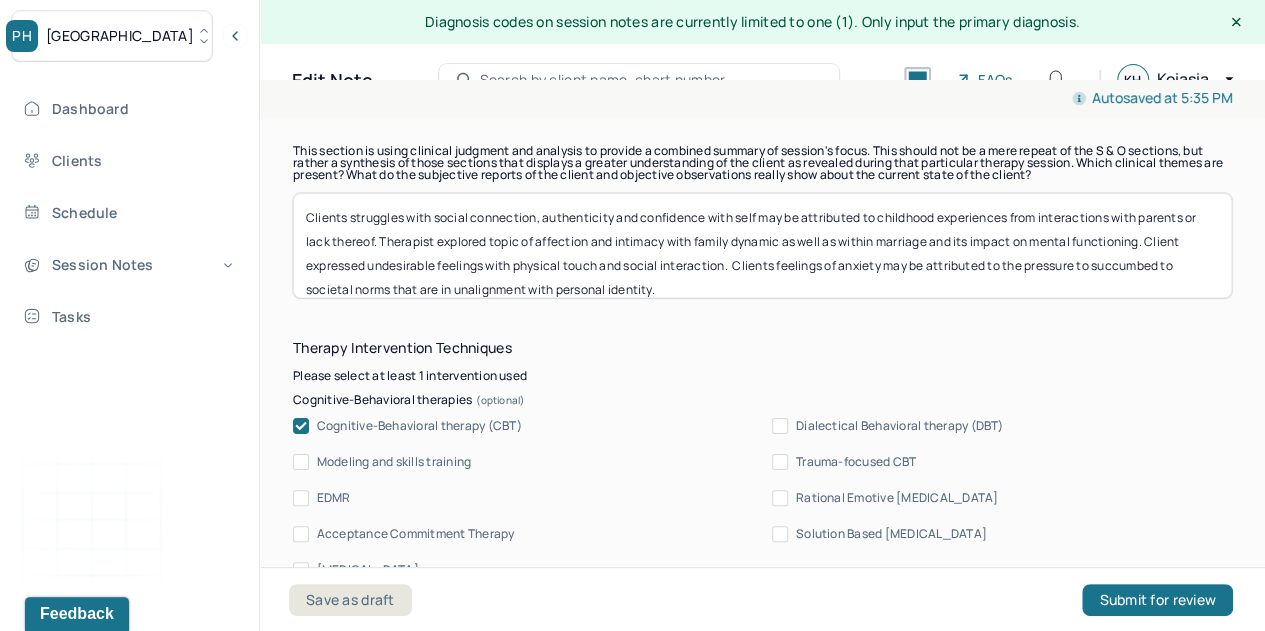 type on "The client was attentive, oriented and participatory. Client had displayed intense emotions of passion and anger, varying eye contact and body language of frustration" 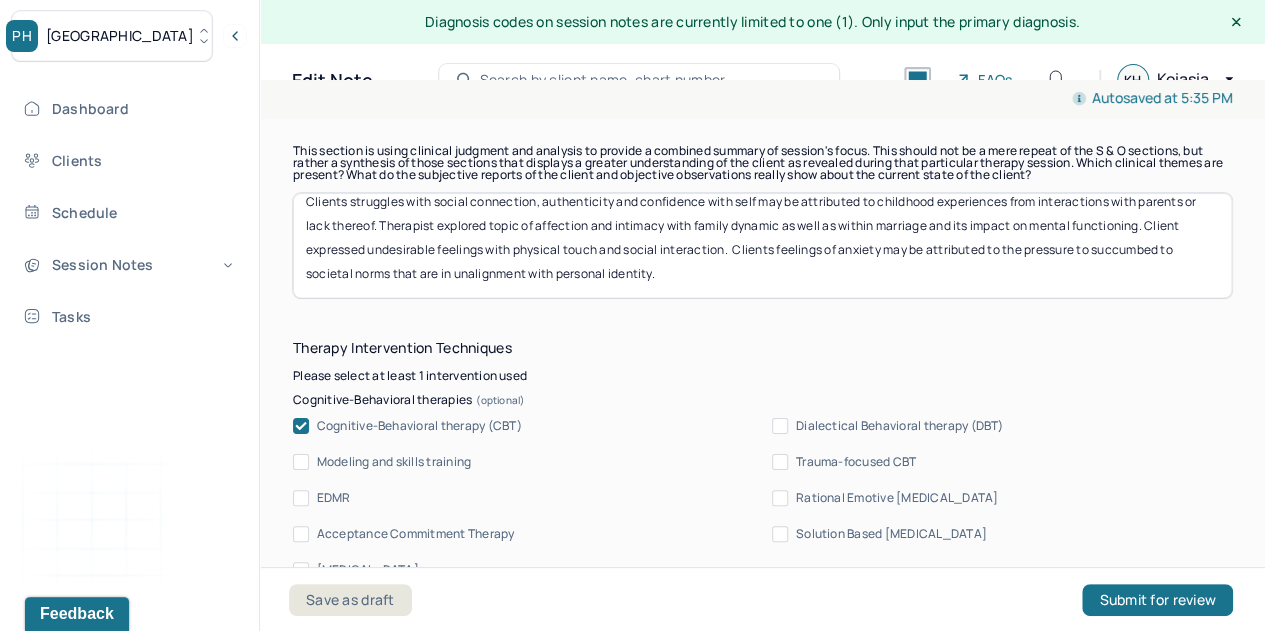 drag, startPoint x: 349, startPoint y: 223, endPoint x: 744, endPoint y: 351, distance: 415.22162 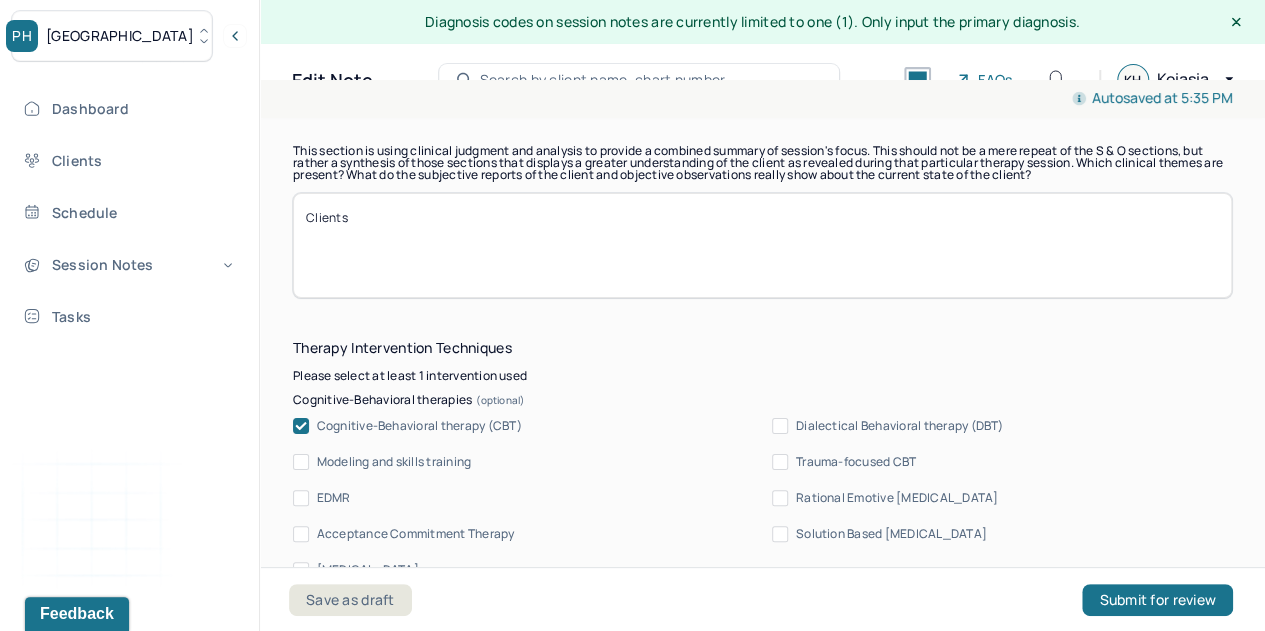 scroll, scrollTop: 0, scrollLeft: 0, axis: both 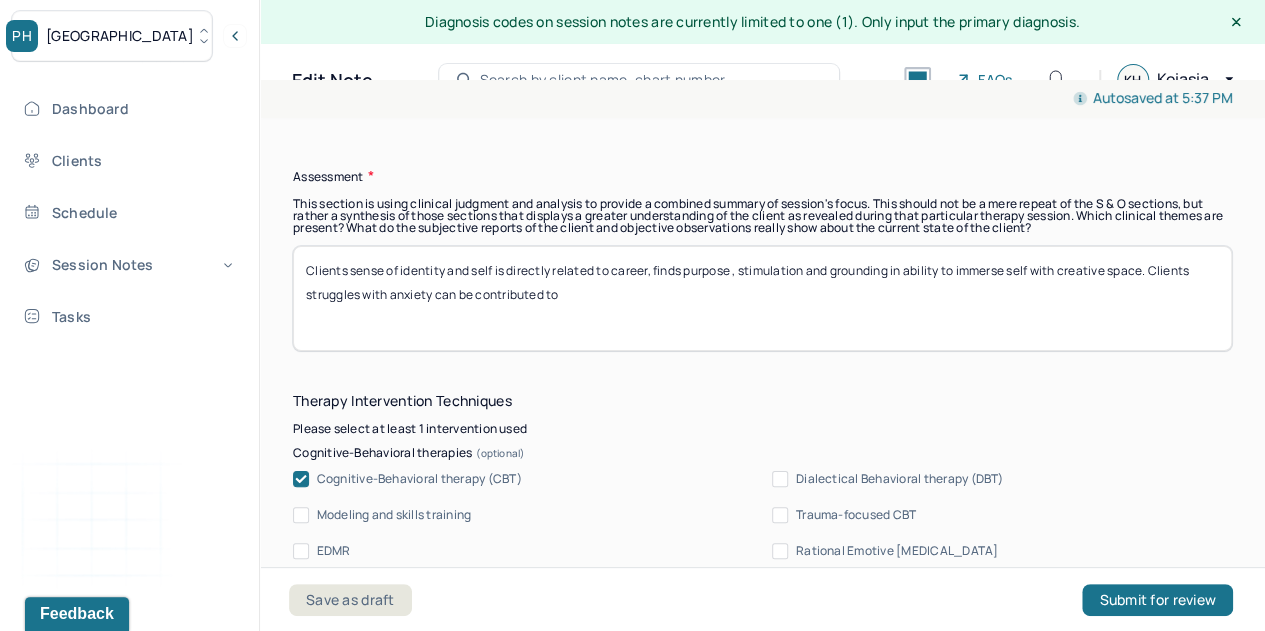click on "Clients sense of identity and self is directly related to career, finds purpose , stimulation and grounding in ability to immerse self with creative space. Clients struggles with anxiety can be contributed to" at bounding box center (762, 298) 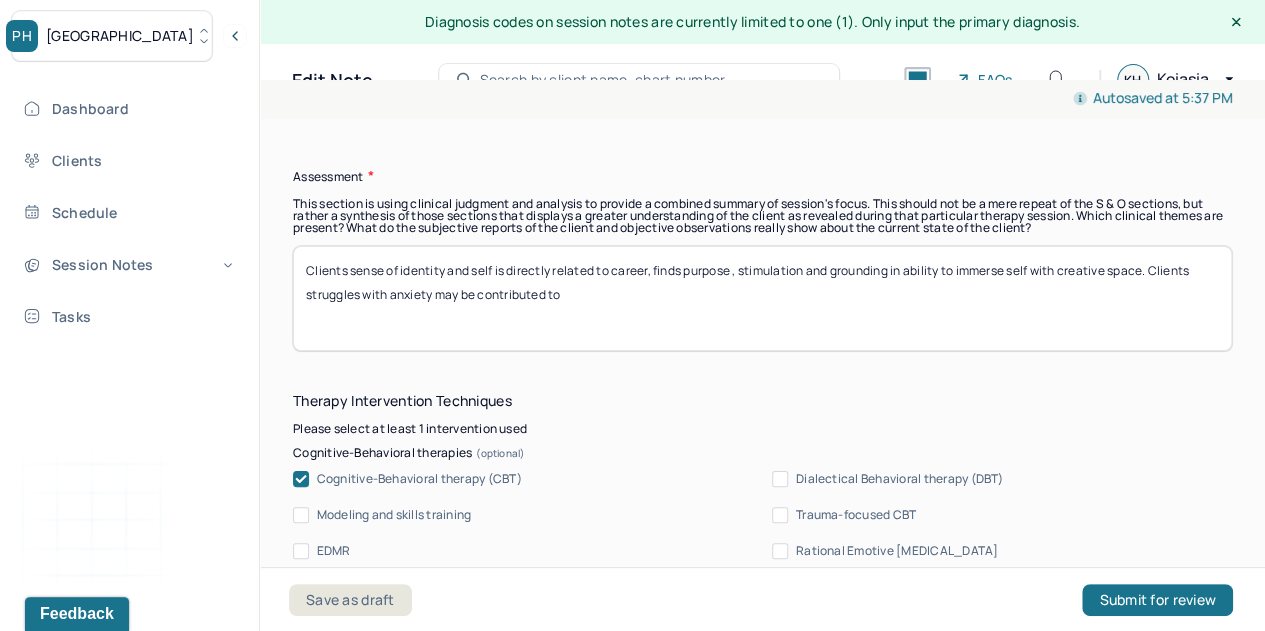 click on "Clients sense of identity and self is directly related to career, finds purpose , stimulation and grounding in ability to immerse self with creative space. Clients struggles with anxiety can be contributed to" at bounding box center [762, 298] 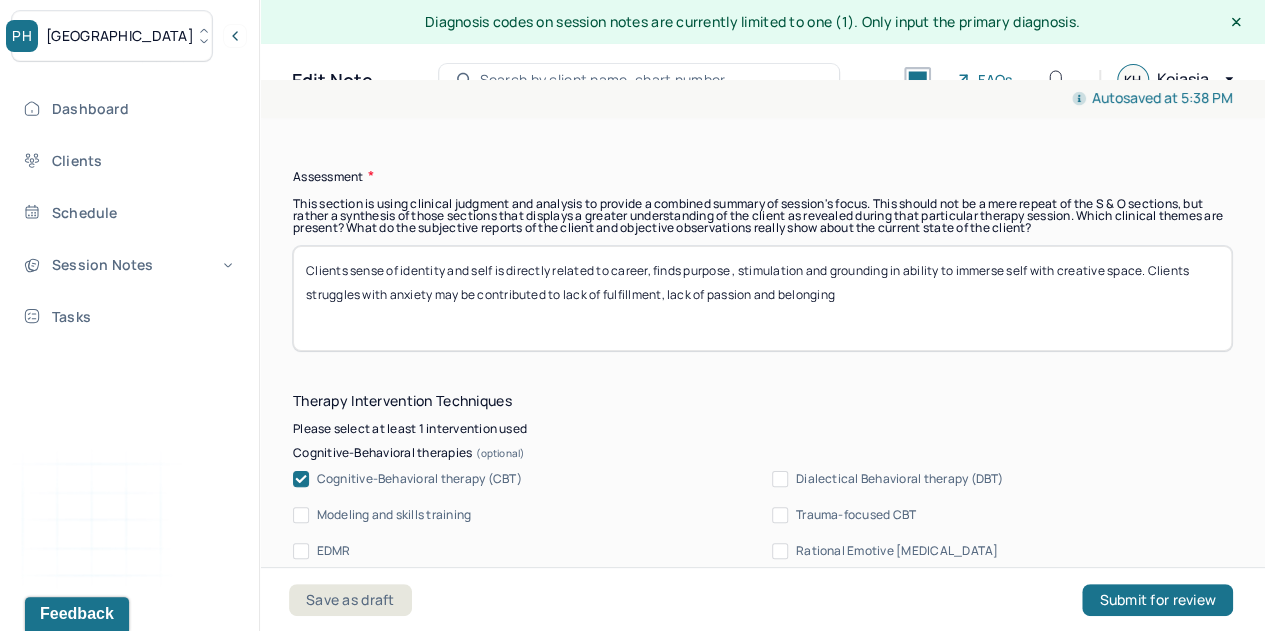 click on "Clients sense of identity and self is directly related to career, finds purpose , stimulation and grounding in ability to immerse self with creative space. Clients struggles with anxiety may be contributed to lack of fullfillment, lack of passion and belonging" at bounding box center [762, 298] 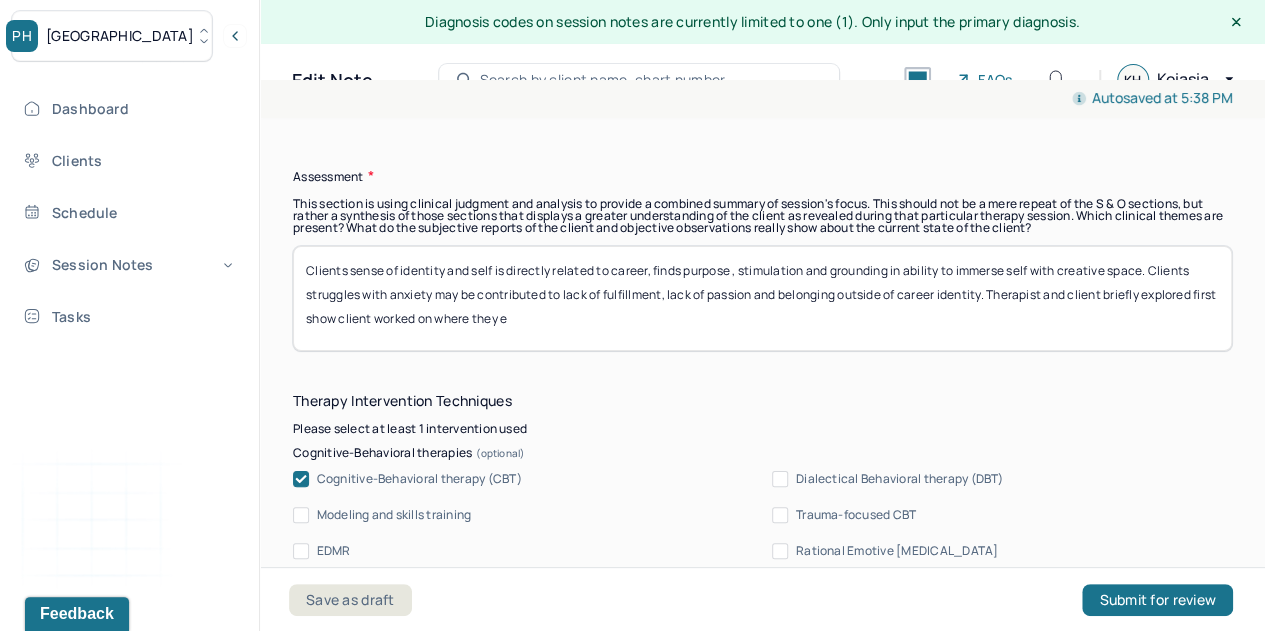 click on "Clients sense of identity and self is directly related to career, finds purpose , stimulation and grounding in ability to immerse self with creative space. Clients struggles with anxiety may be contributed to lack of fulfillment, lack of passion and belonging outside of career identity. Therapist and client briefly explored" at bounding box center [762, 298] 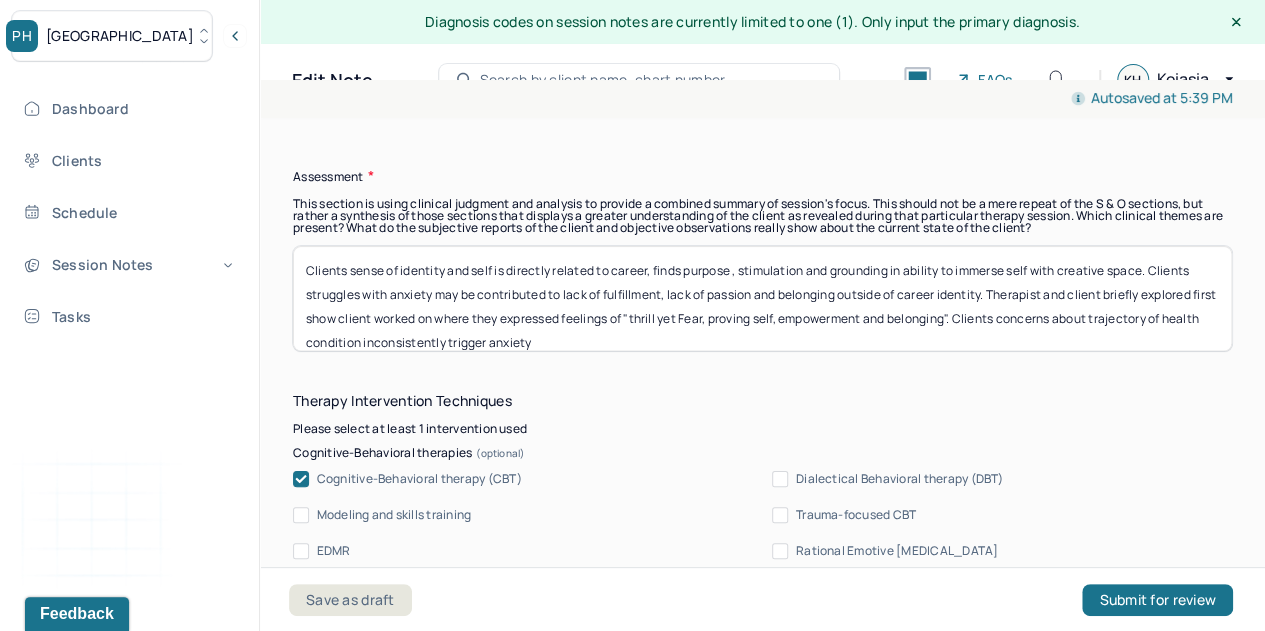 scroll, scrollTop: 16, scrollLeft: 0, axis: vertical 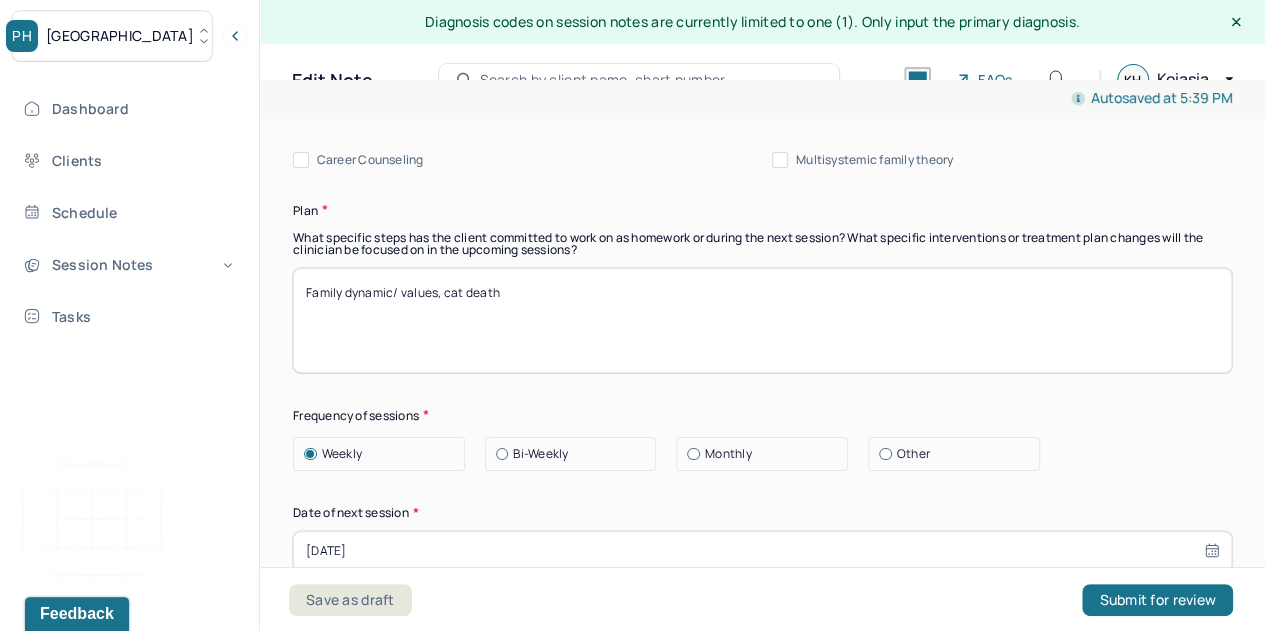 type on "Clients sense of identity and self is directly related to career, finds purpose , stimulation and grounding in ability to immerse self with creative space. Clients struggles with anxiety may be contributed to lack of fulfillment, lack of passion and belonging outside of career identity. Therapist and client briefly explored first show client worked on where they expressed feelings of "thrill yet Fear, proving self, empowerment and belonging". Clients concerns about trajectory of health condition inconsistently trigger anxiety" 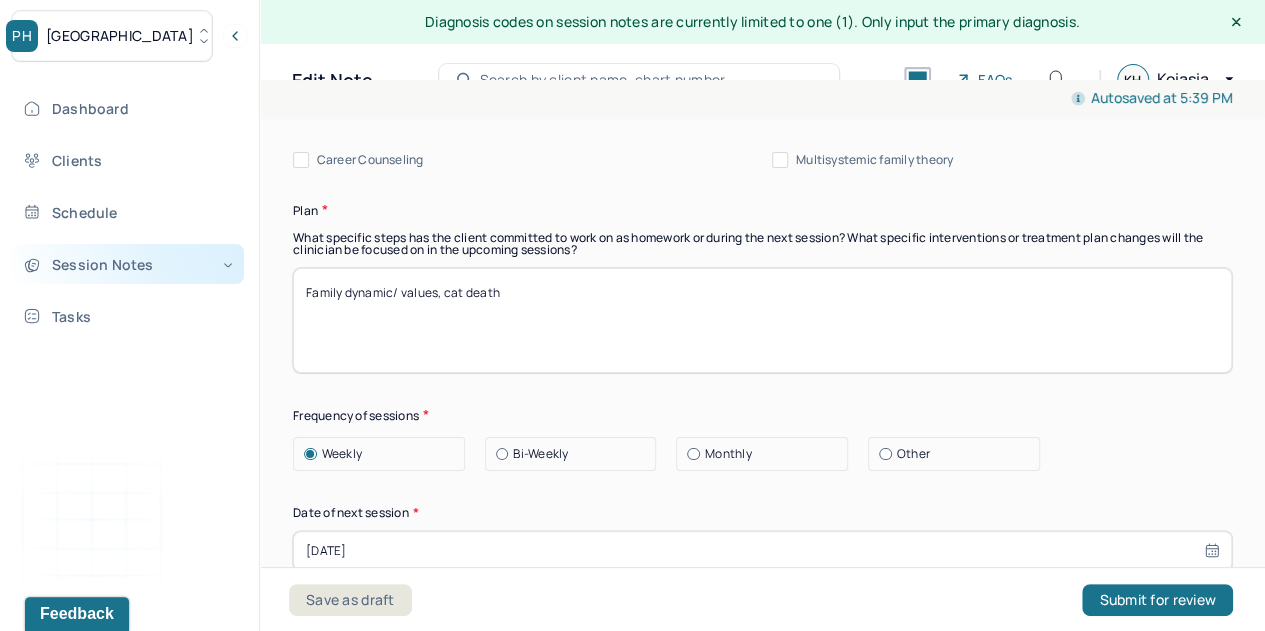 drag, startPoint x: 594, startPoint y: 287, endPoint x: 230, endPoint y: 267, distance: 364.54904 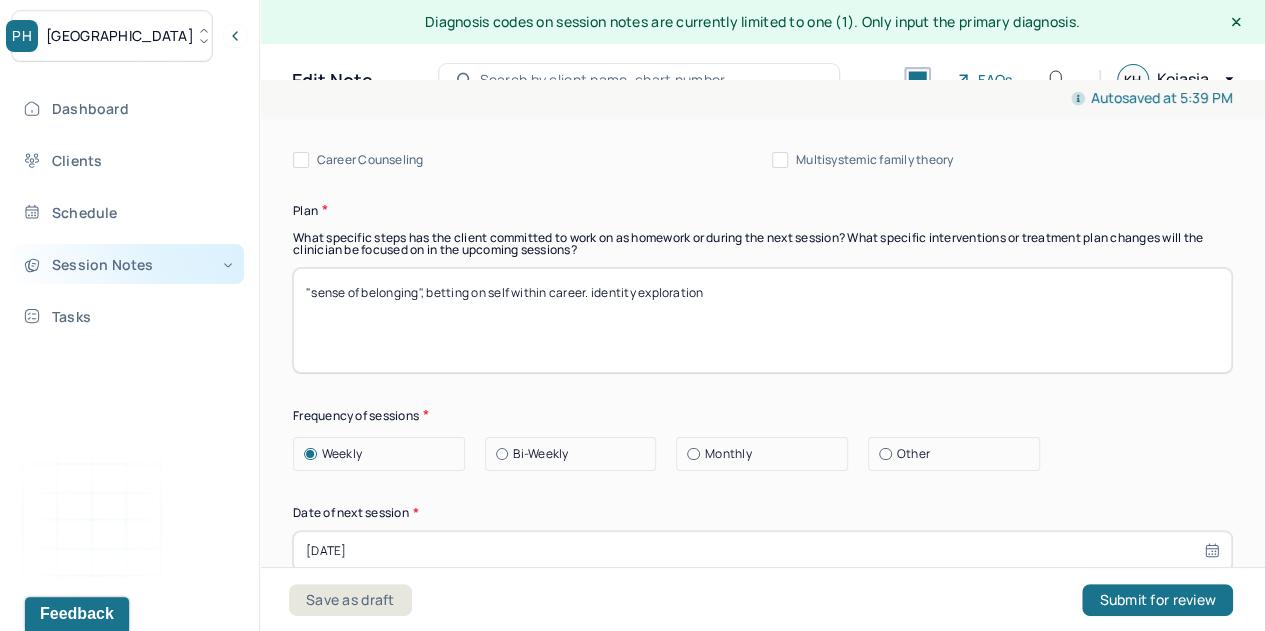scroll, scrollTop: 36, scrollLeft: 0, axis: vertical 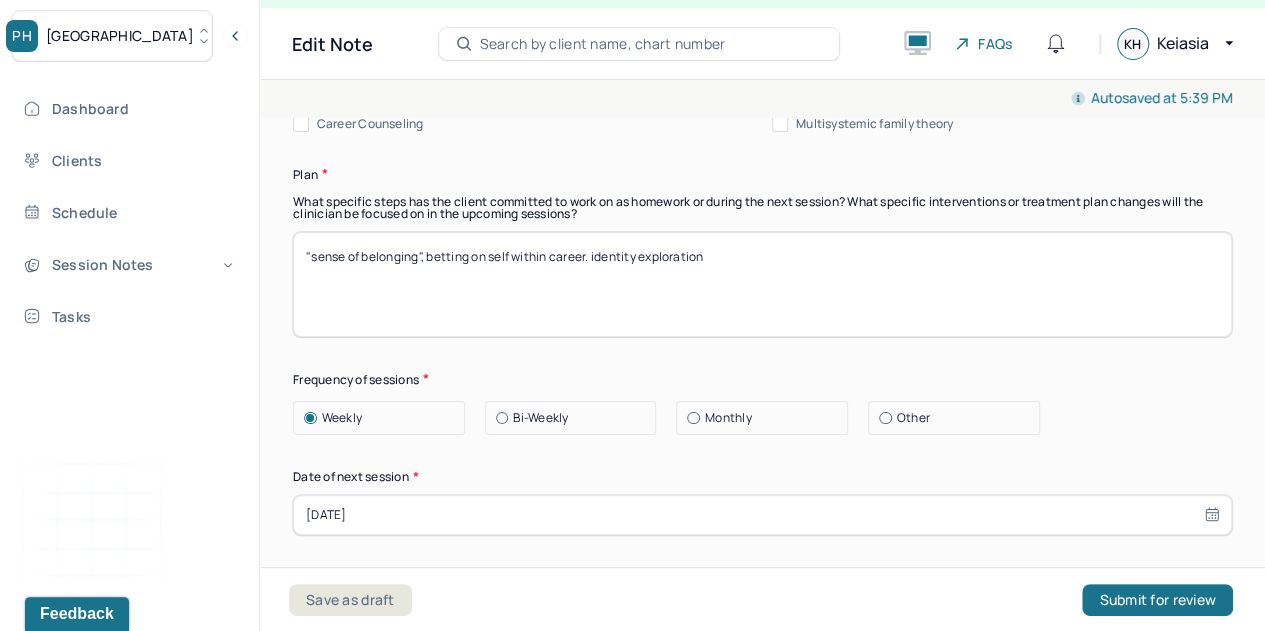 type on ""sense of belonging", betting on self within career. identity exploration" 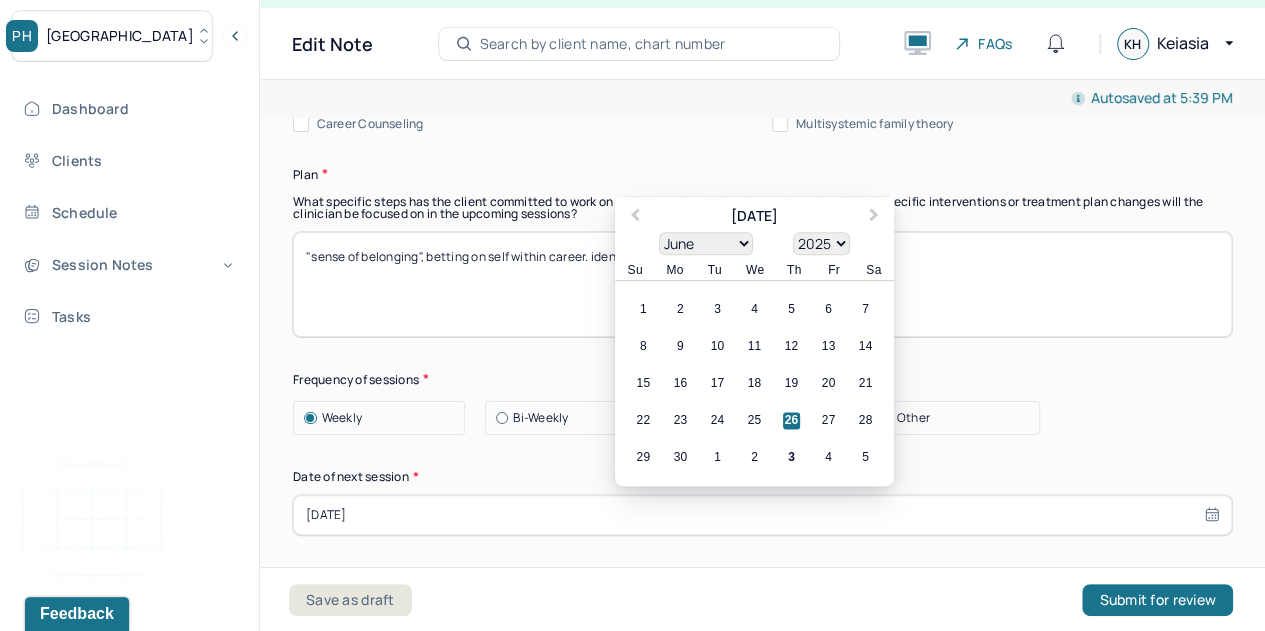 click on "[DATE]" at bounding box center (762, 515) 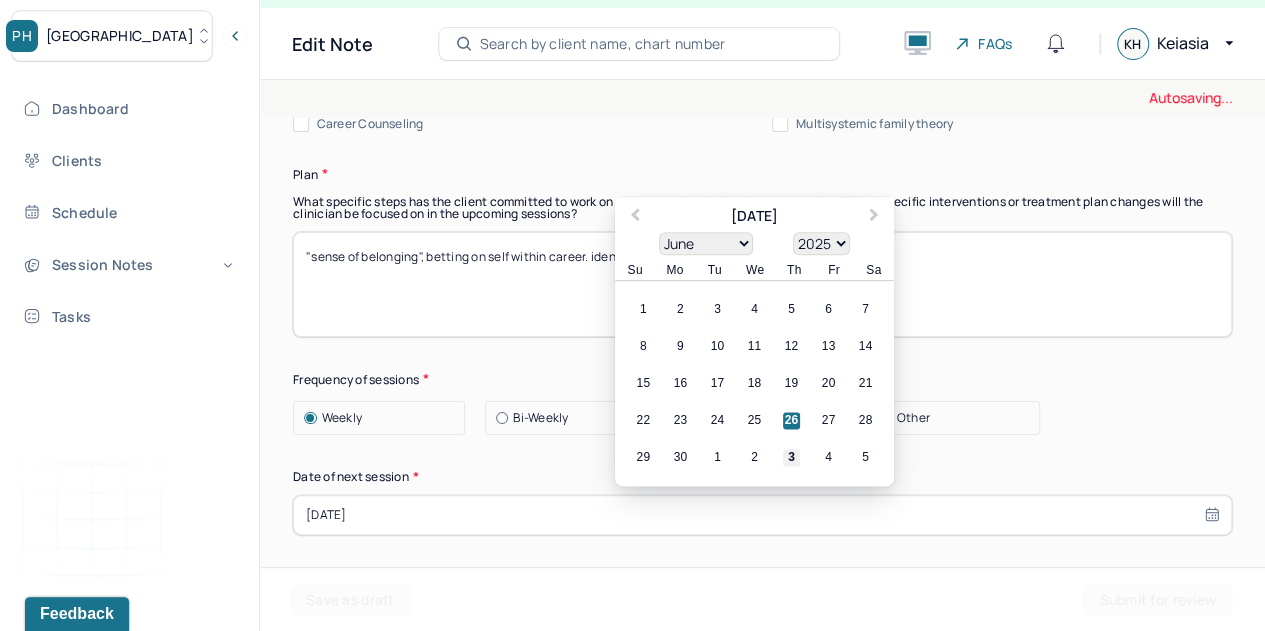 click on "3" at bounding box center (791, 457) 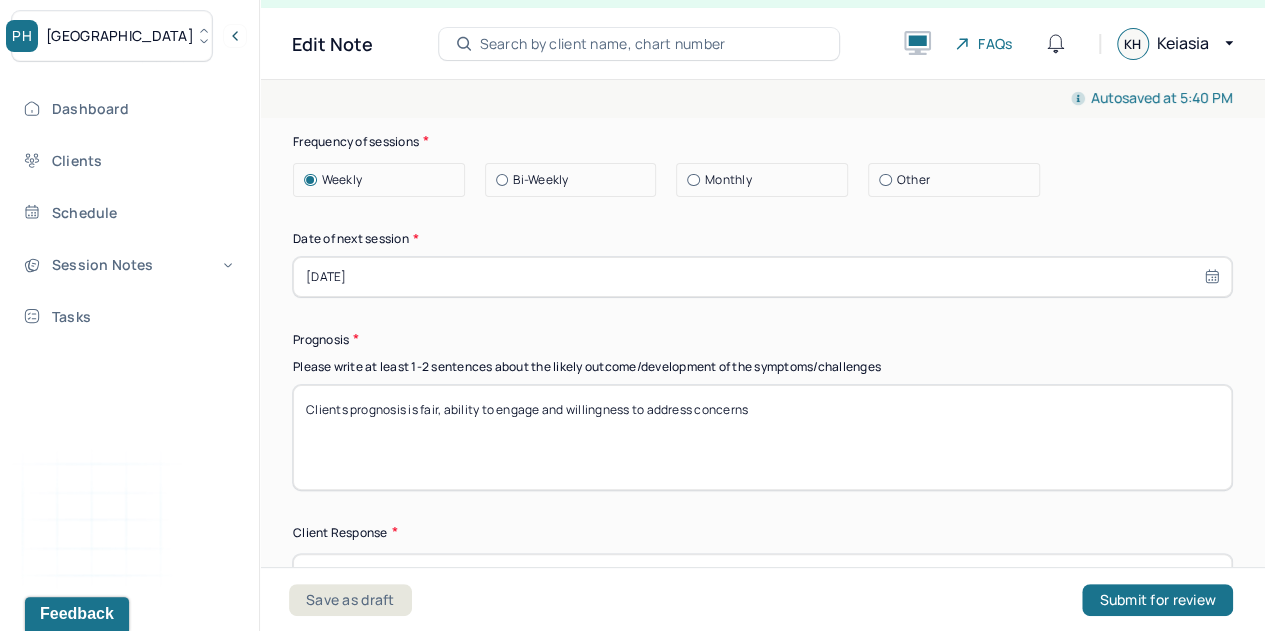 scroll, scrollTop: 2714, scrollLeft: 0, axis: vertical 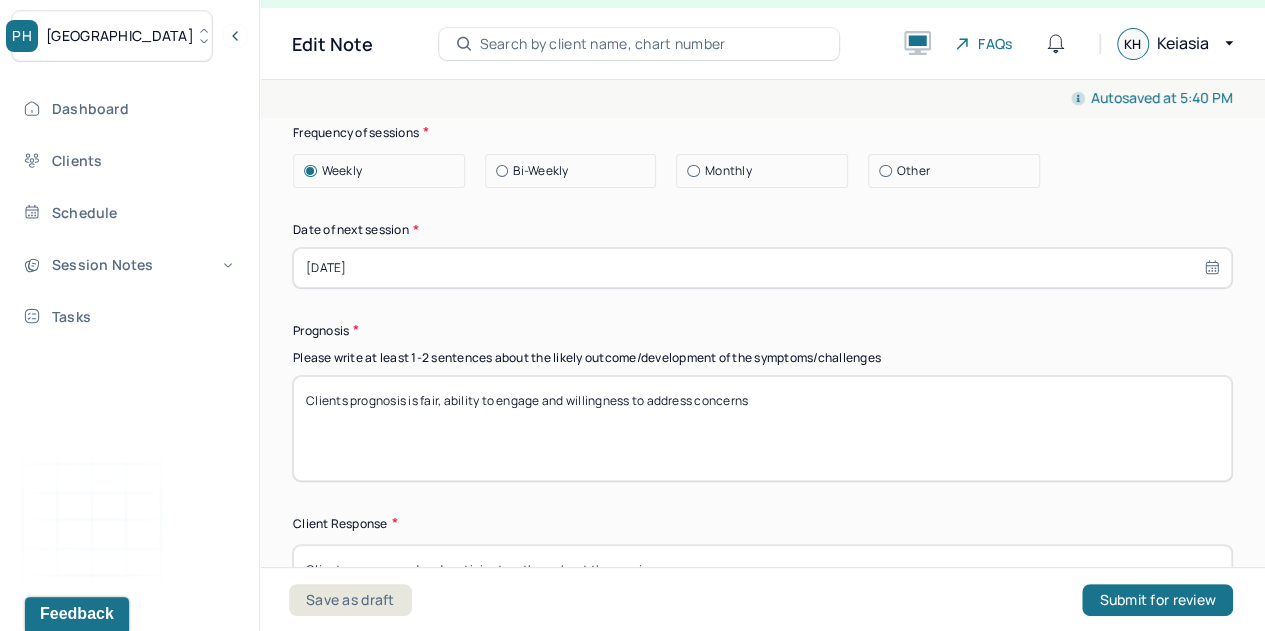 click on "[DATE]" at bounding box center (762, 268) 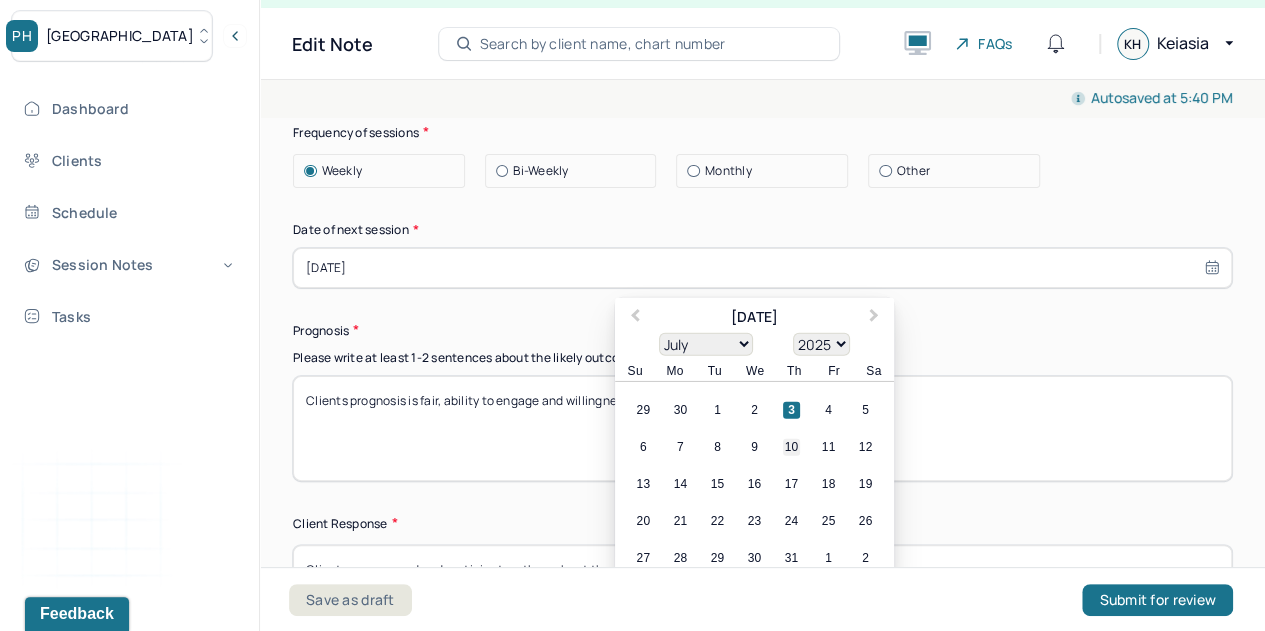 click on "10" at bounding box center [791, 447] 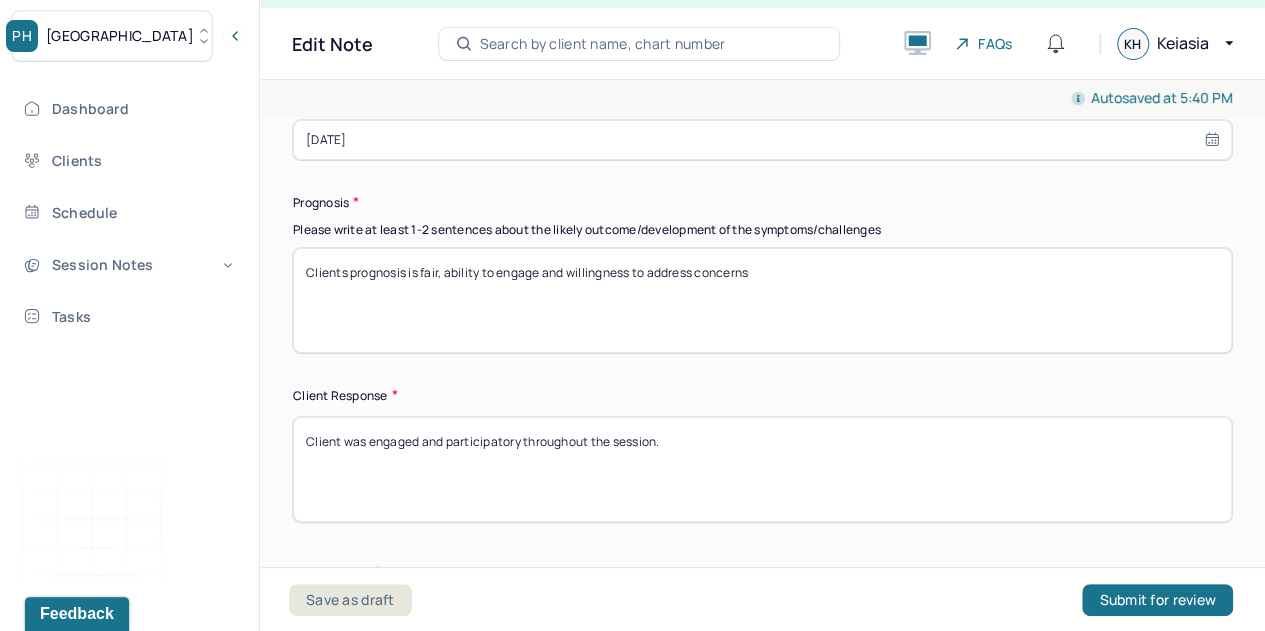 scroll, scrollTop: 2843, scrollLeft: 0, axis: vertical 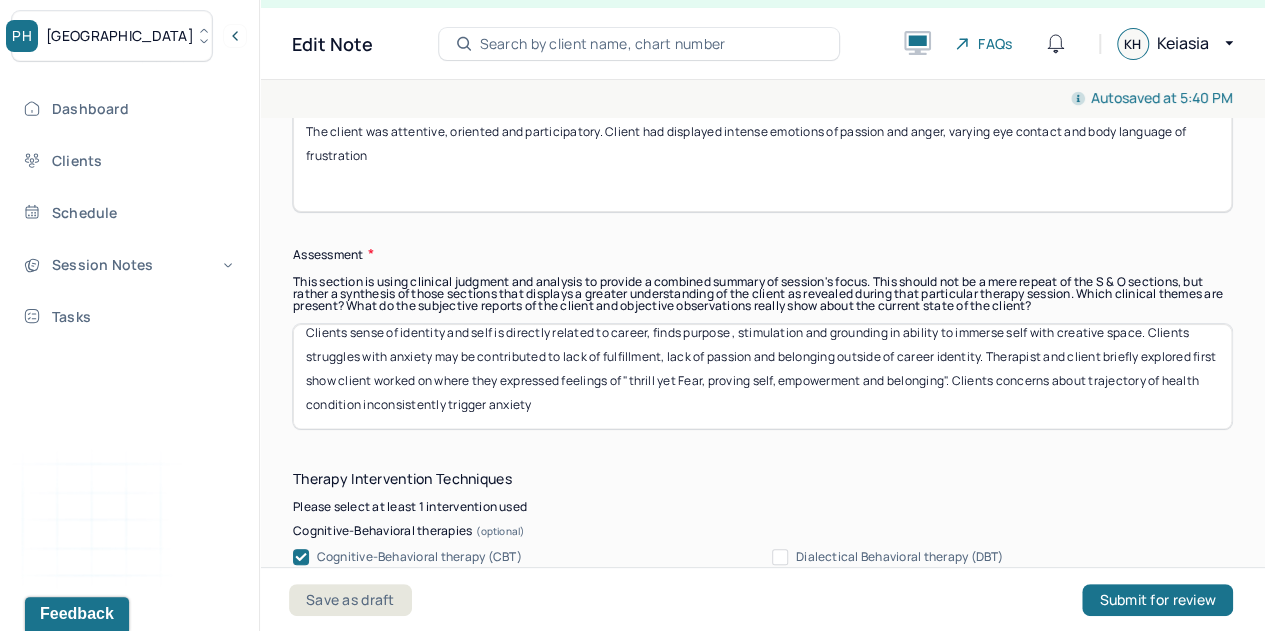 click on "Clients sense of identity and self is directly related to career, finds purpose , stimulation and grounding in ability to immerse self with creative space. Clients struggles with anxiety may be contributed to lack of fulfillment, lack of passion and belonging outside of career identity. Therapist and client briefly explored first show client worked on where they expressed feelings of "thrill yet Fear, proving self, empowerment and belonging". Clients concerns about trajectory of health condition inconsistently trigger anxiety" at bounding box center (762, 376) 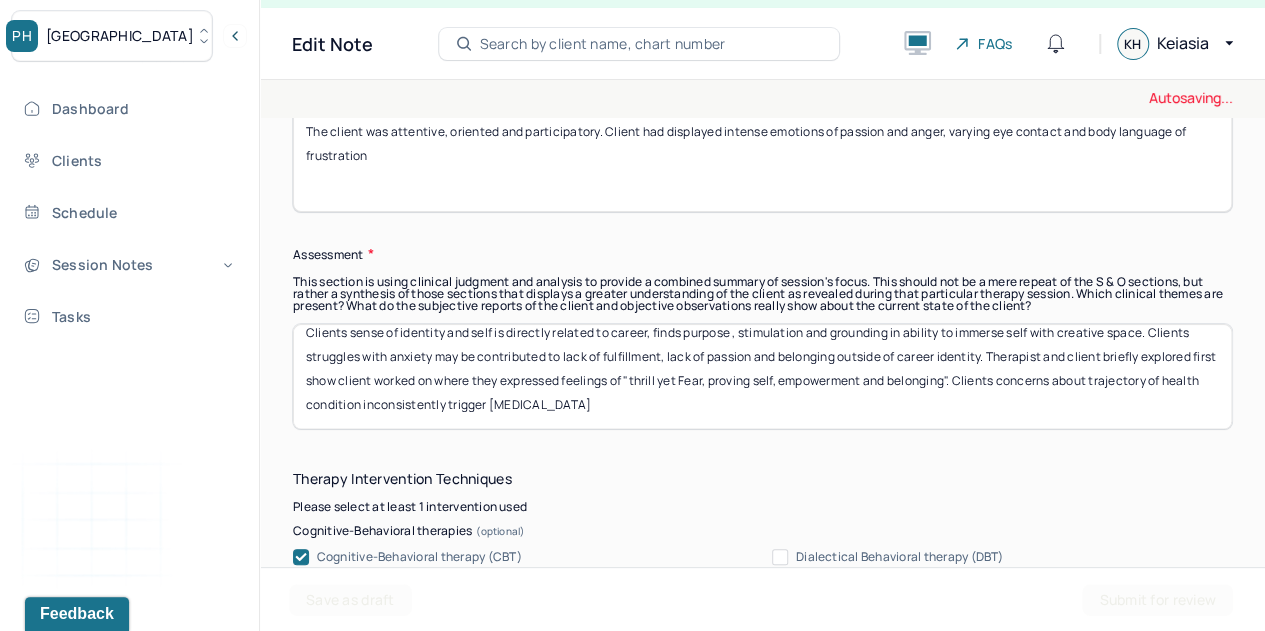 click on "Clients sense of identity and self is directly related to career, finds purpose , stimulation and grounding in ability to immerse self with creative space. Clients struggles with anxiety may be contributed to lack of fulfillment, lack of passion and belonging outside of career identity. Therapist and client briefly explored first show client worked on where they expressed feelings of "thrill yet Fear, proving self, empowerment and belonging". Clients concerns about trajectory of health condition inconsistently trigger anxiety" at bounding box center [762, 376] 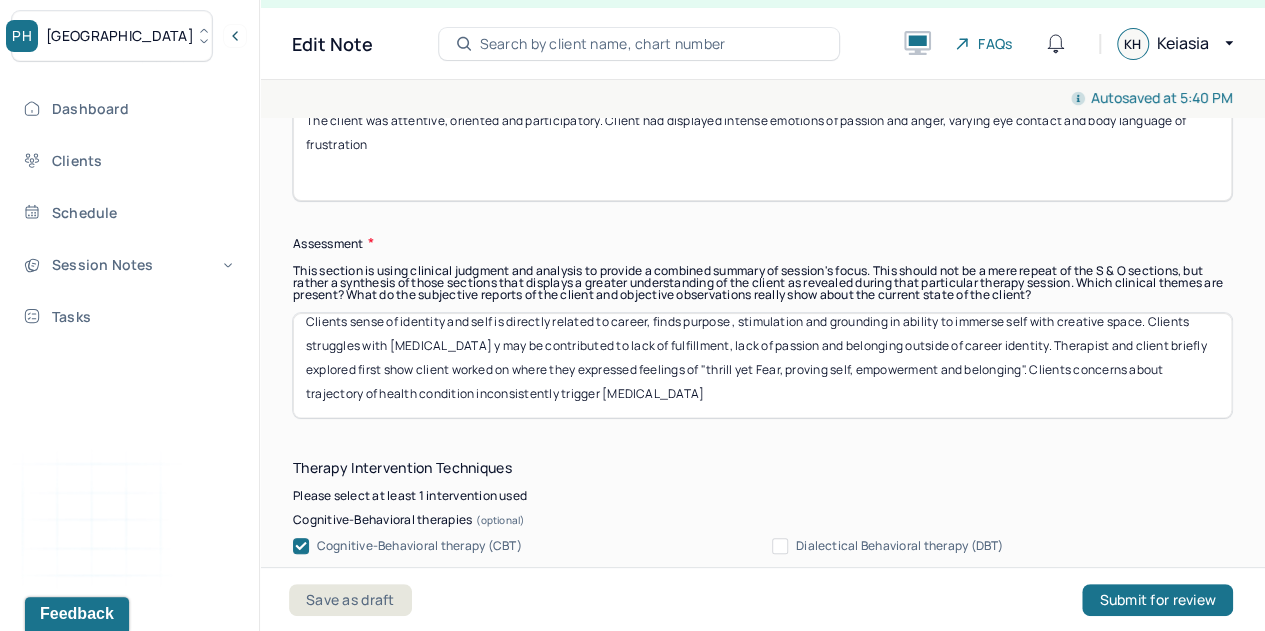 scroll, scrollTop: 1506, scrollLeft: 0, axis: vertical 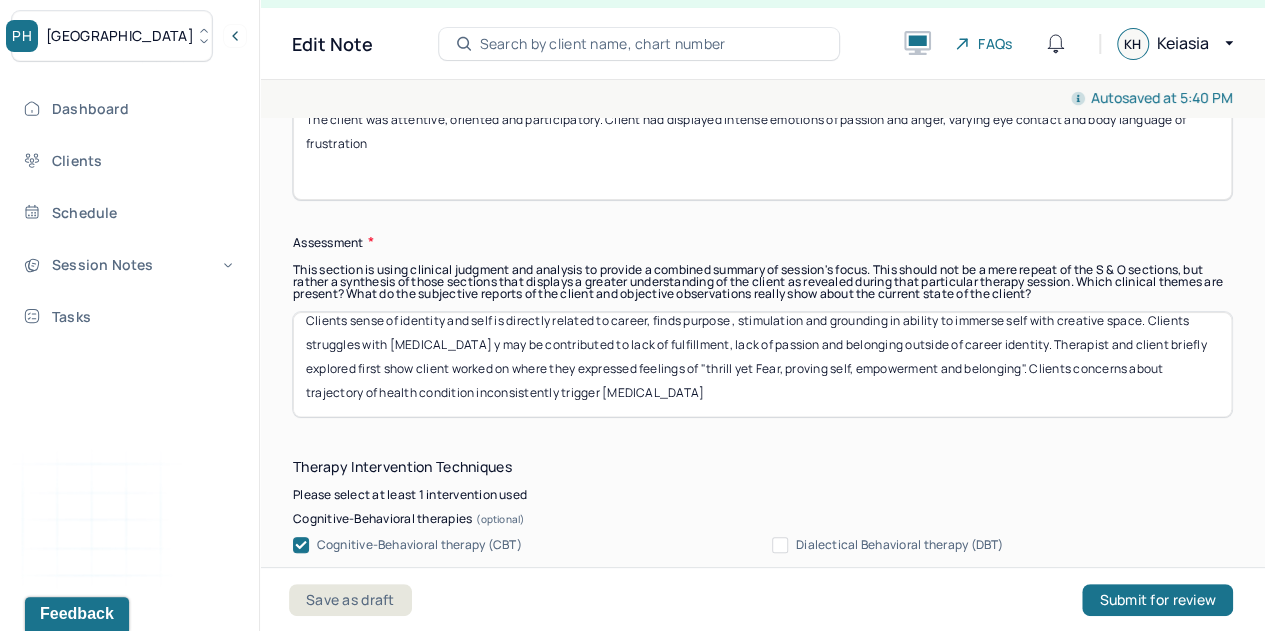 drag, startPoint x: 797, startPoint y: 456, endPoint x: 512, endPoint y: 342, distance: 306.9544 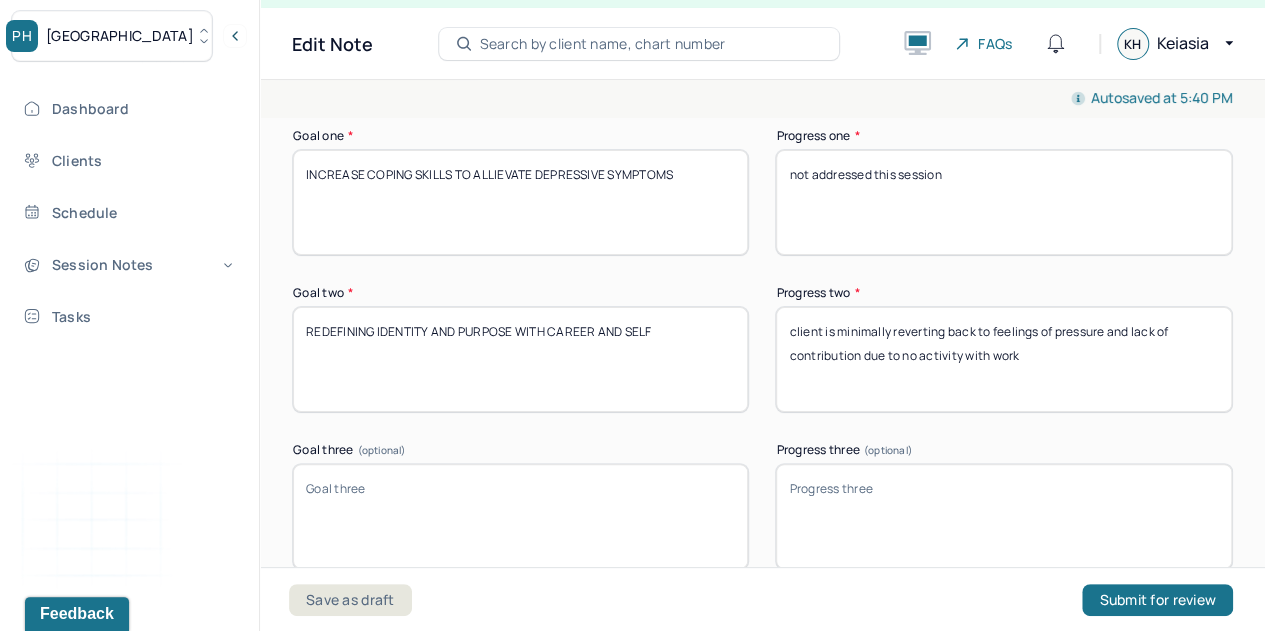 scroll, scrollTop: 3236, scrollLeft: 0, axis: vertical 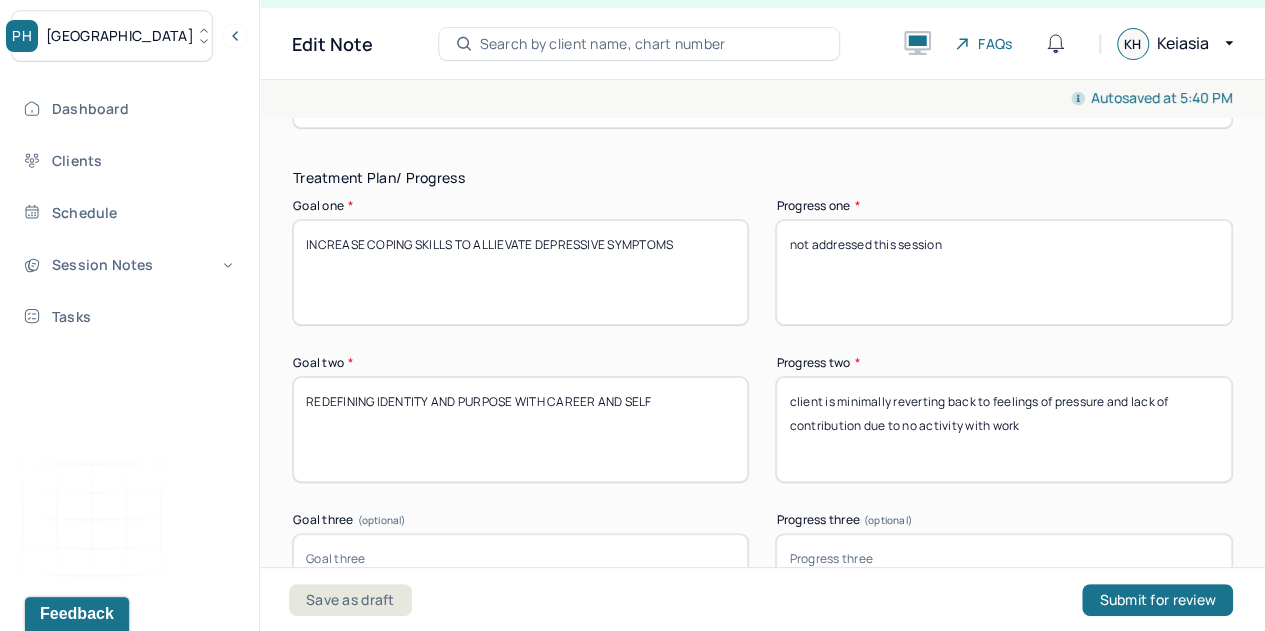 type on "Clients sense of identity and self is directly related to career, finds purpose , stimulation and grounding in ability to immerse self with creative space. Clients struggles with [MEDICAL_DATA] may be contributed to lack of fulfillment, lack of passion and belonging outside of career identity. Therapist and client briefly explored first show client worked on where they expressed feelings of "thrill yet Fear, proving self, empowerment and belonging". Clients concerns about trajectory of health condition inconsistently trigger [MEDICAL_DATA]" 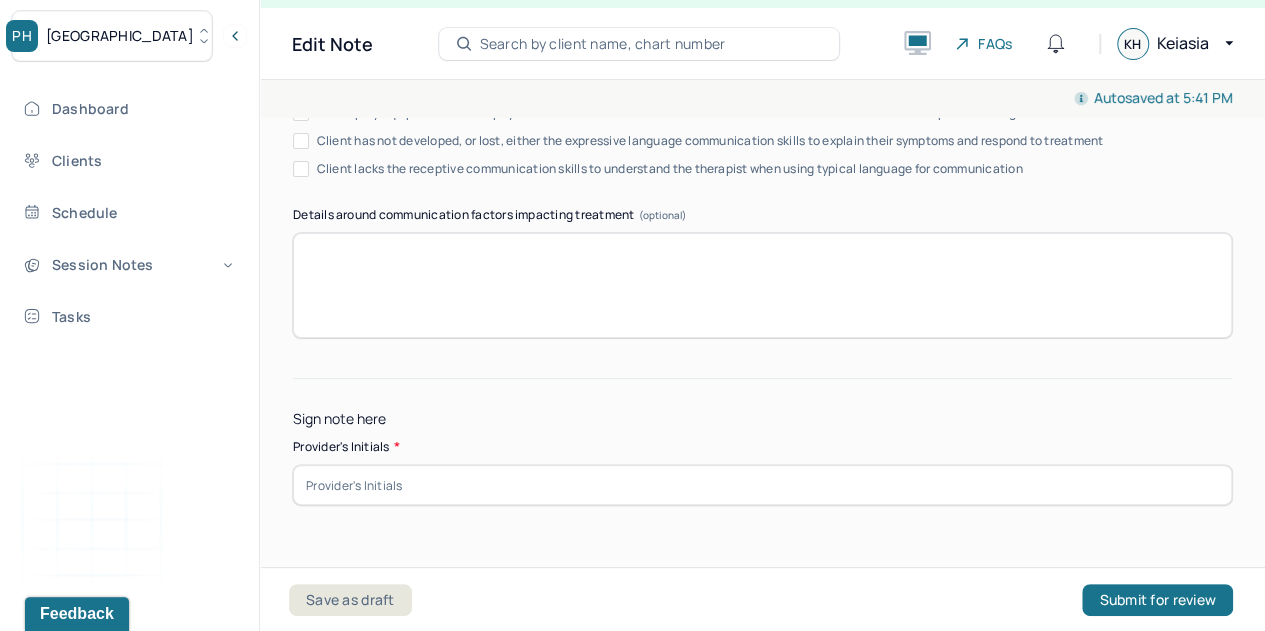 scroll, scrollTop: 3911, scrollLeft: 0, axis: vertical 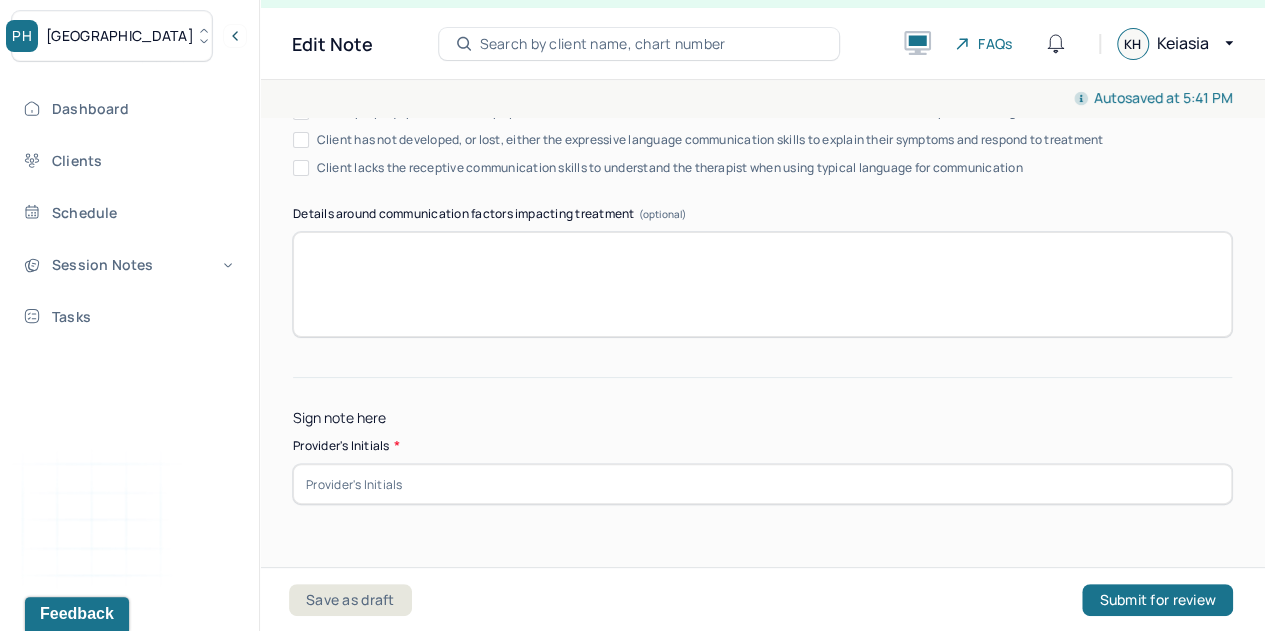 type on "clients identity and purpose may be defined by career and ability to immerse self in, w/o stimulation triggers loss of self" 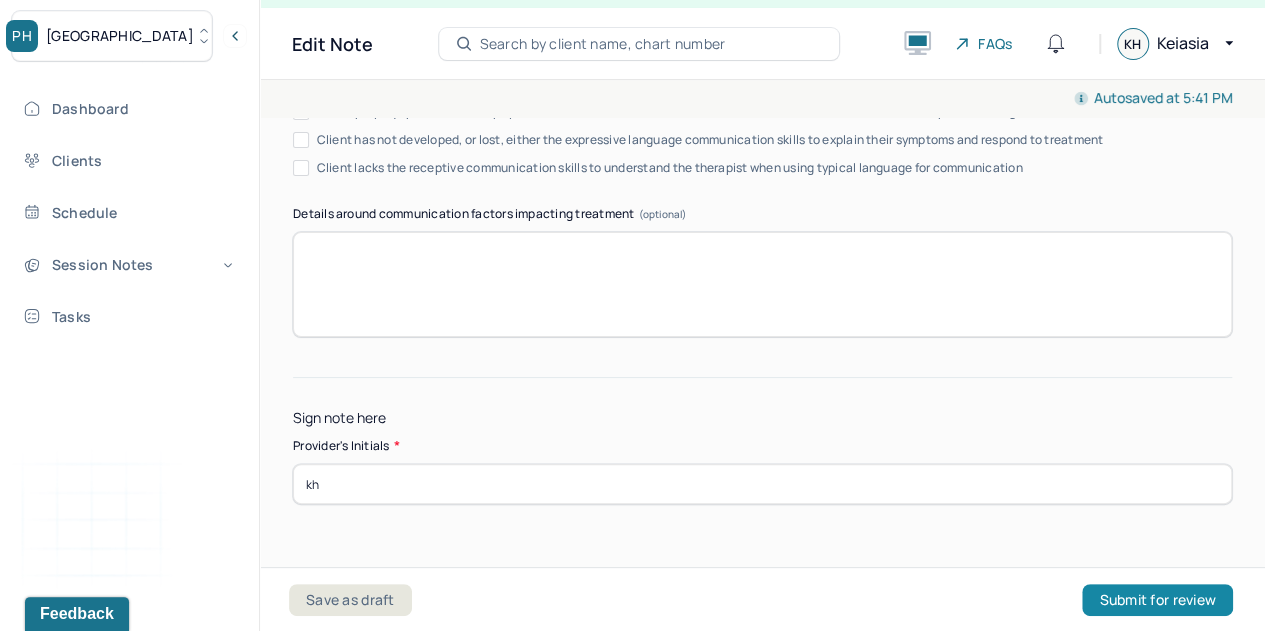 type on "kh" 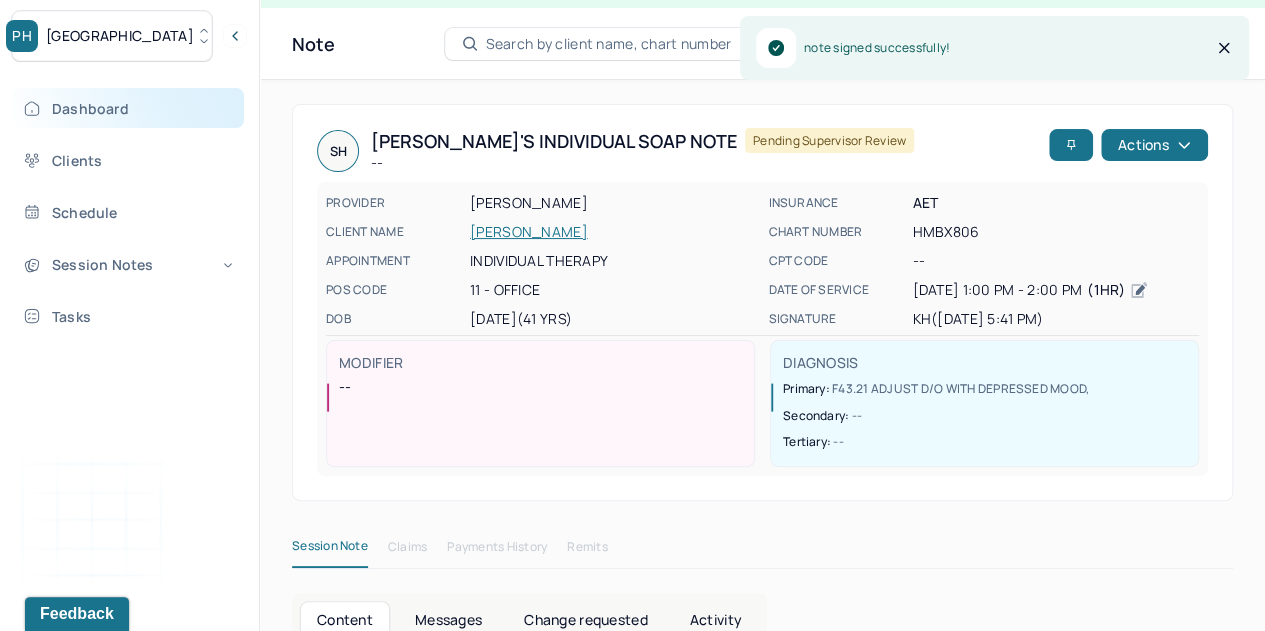 click on "Dashboard" at bounding box center (128, 108) 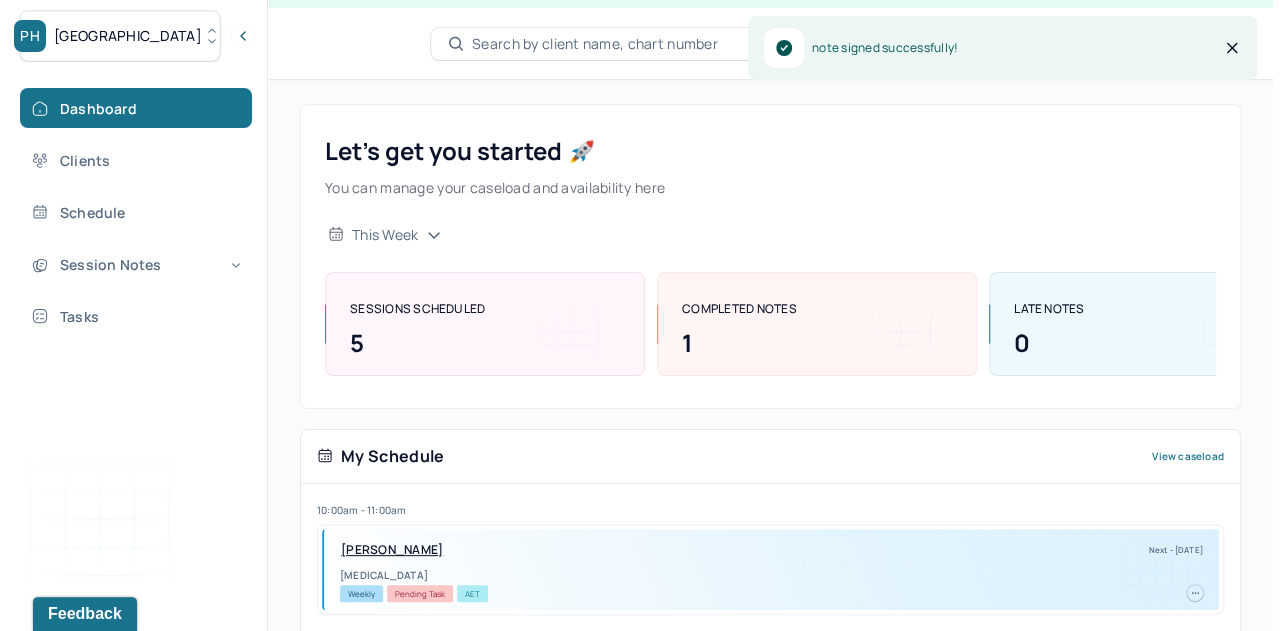 scroll, scrollTop: 428, scrollLeft: 0, axis: vertical 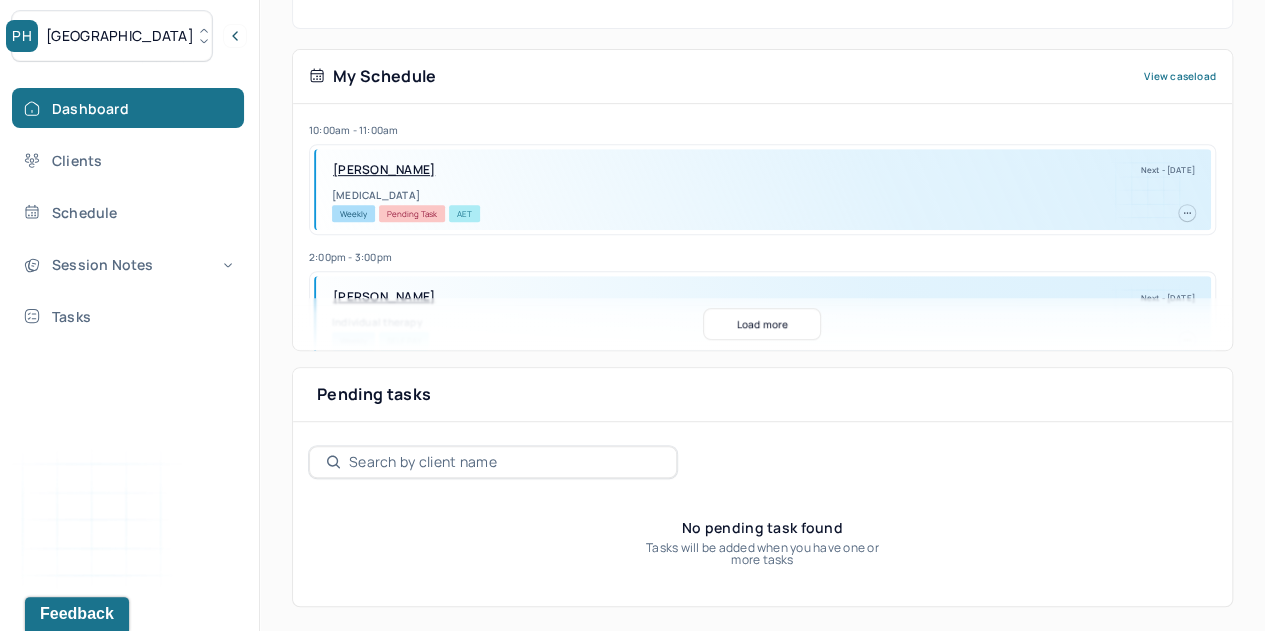 click on "[GEOGRAPHIC_DATA]" at bounding box center [112, 36] 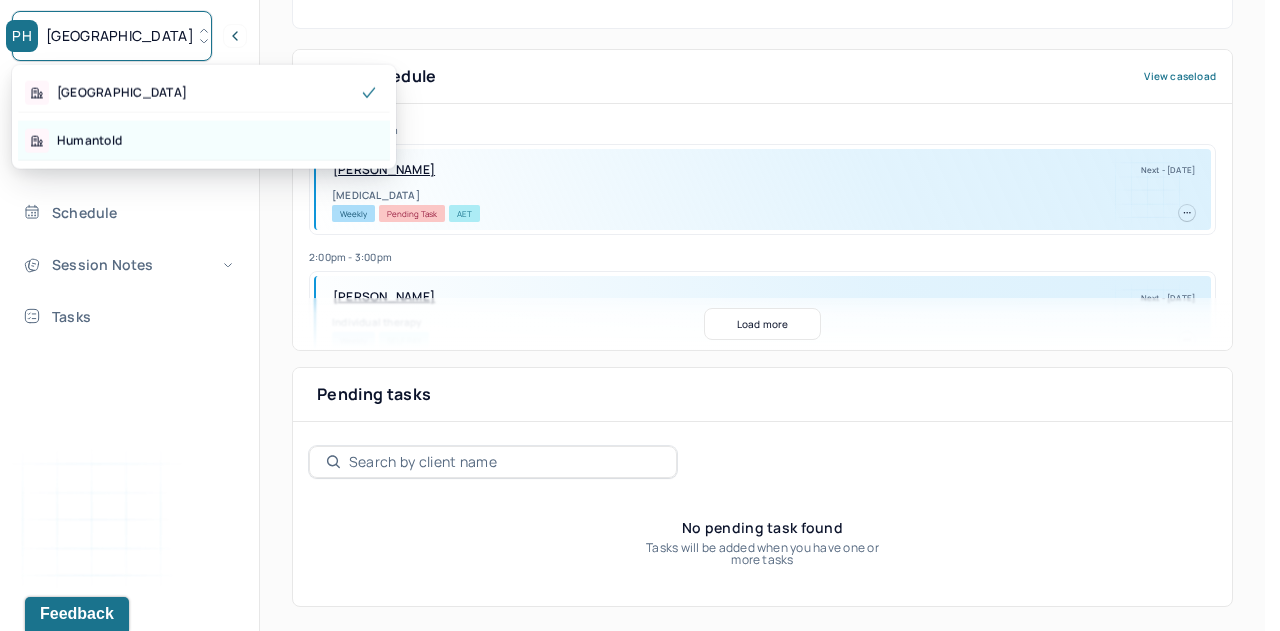 click on "Humantold" at bounding box center [204, 141] 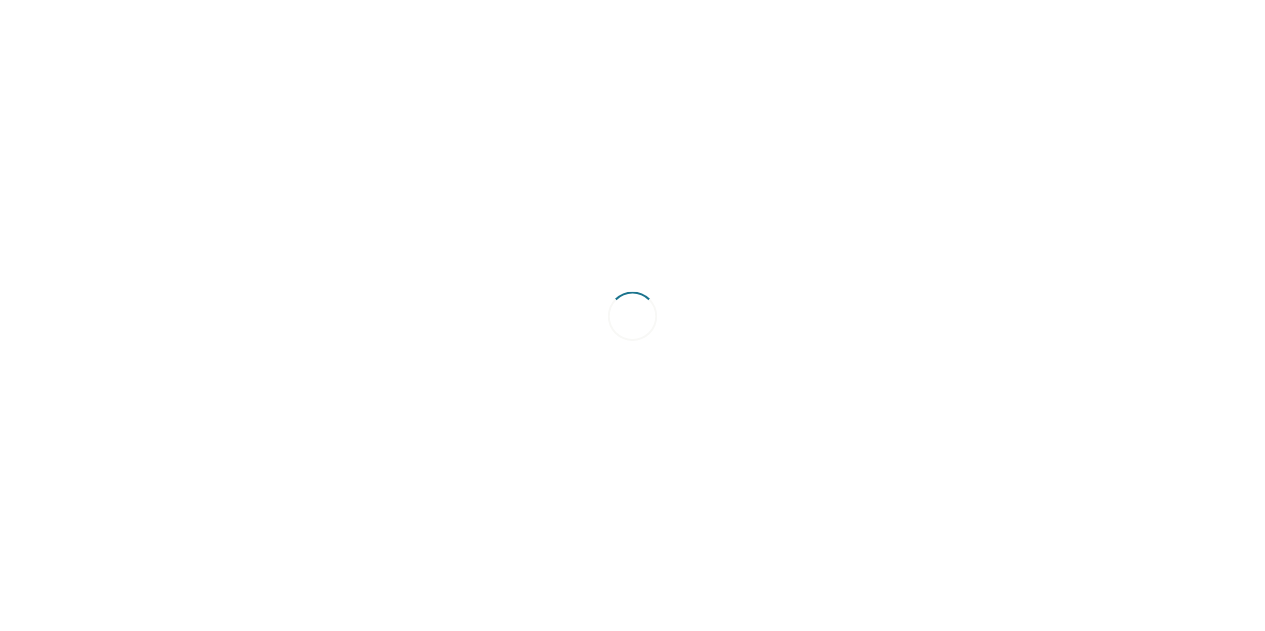scroll, scrollTop: 0, scrollLeft: 0, axis: both 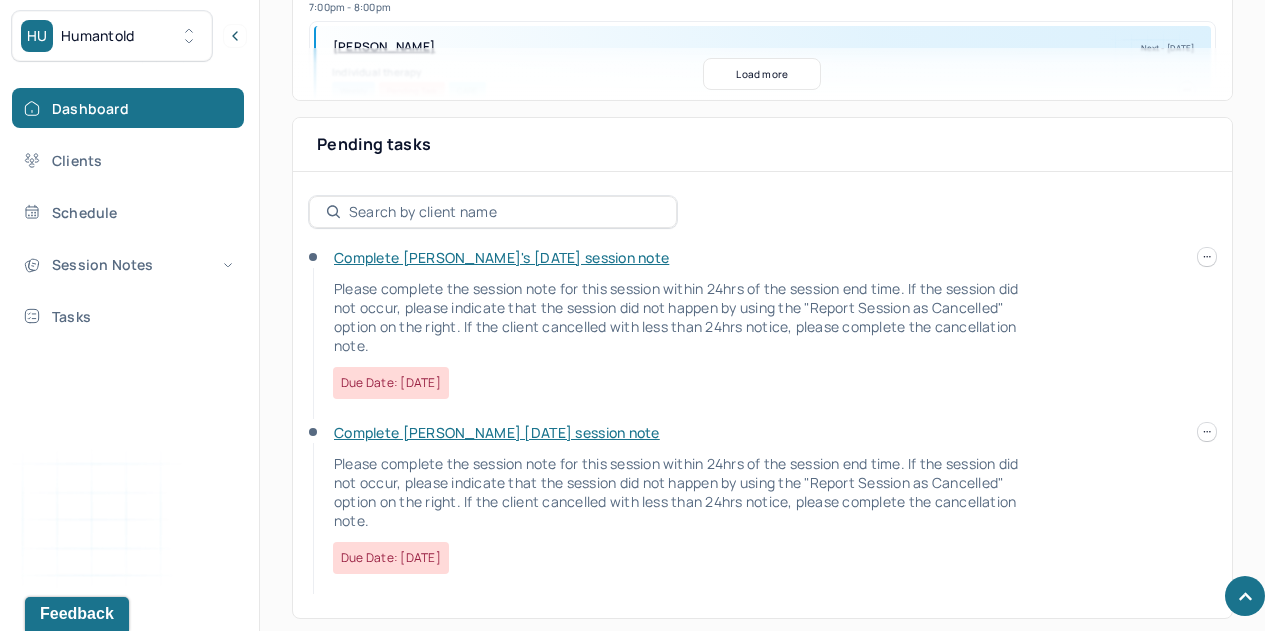 click at bounding box center (1207, 257) 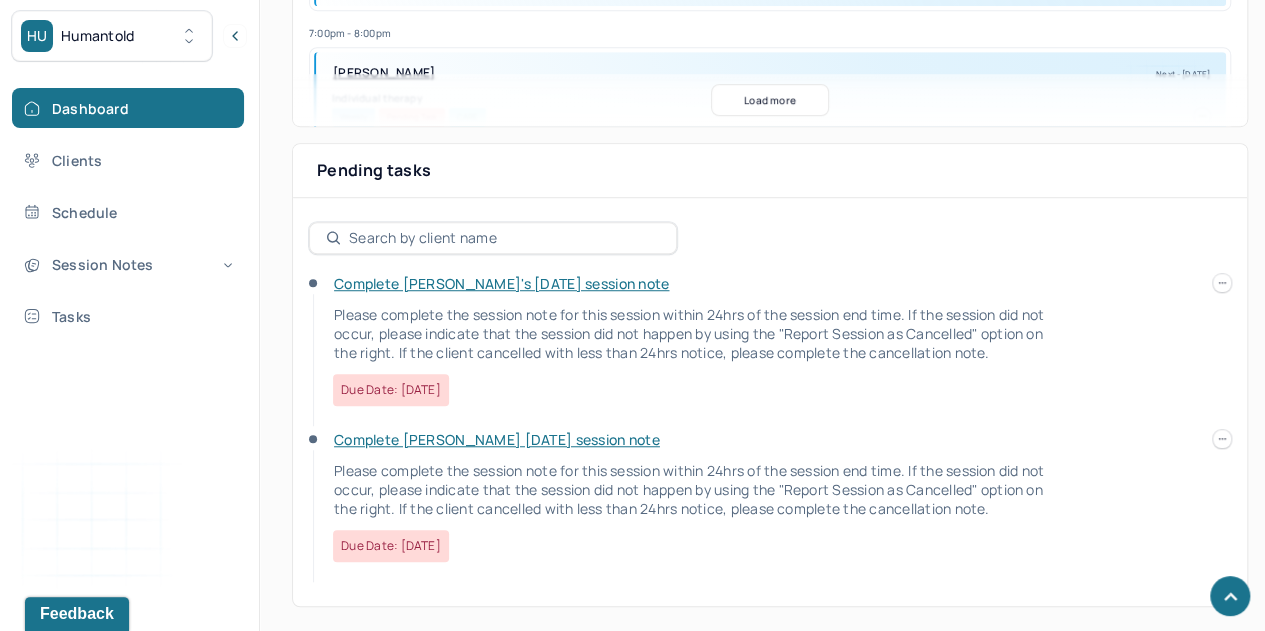 click on "Complete [PERSON_NAME] [DATE] session note" at bounding box center (497, 439) 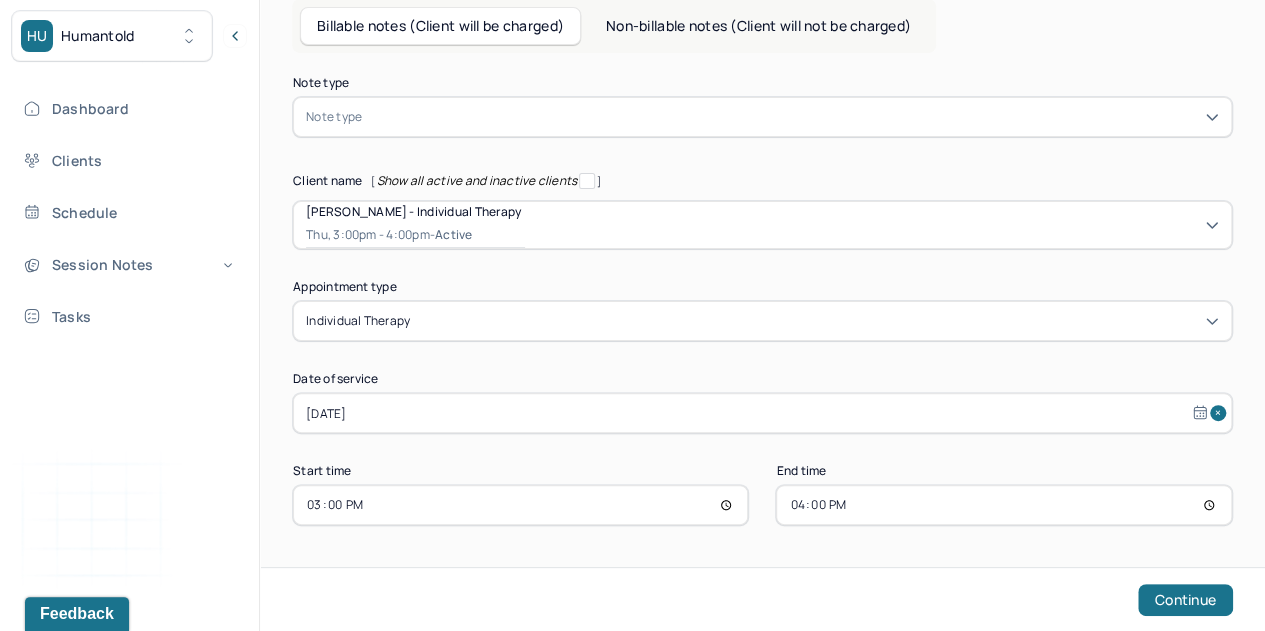 scroll, scrollTop: 96, scrollLeft: 0, axis: vertical 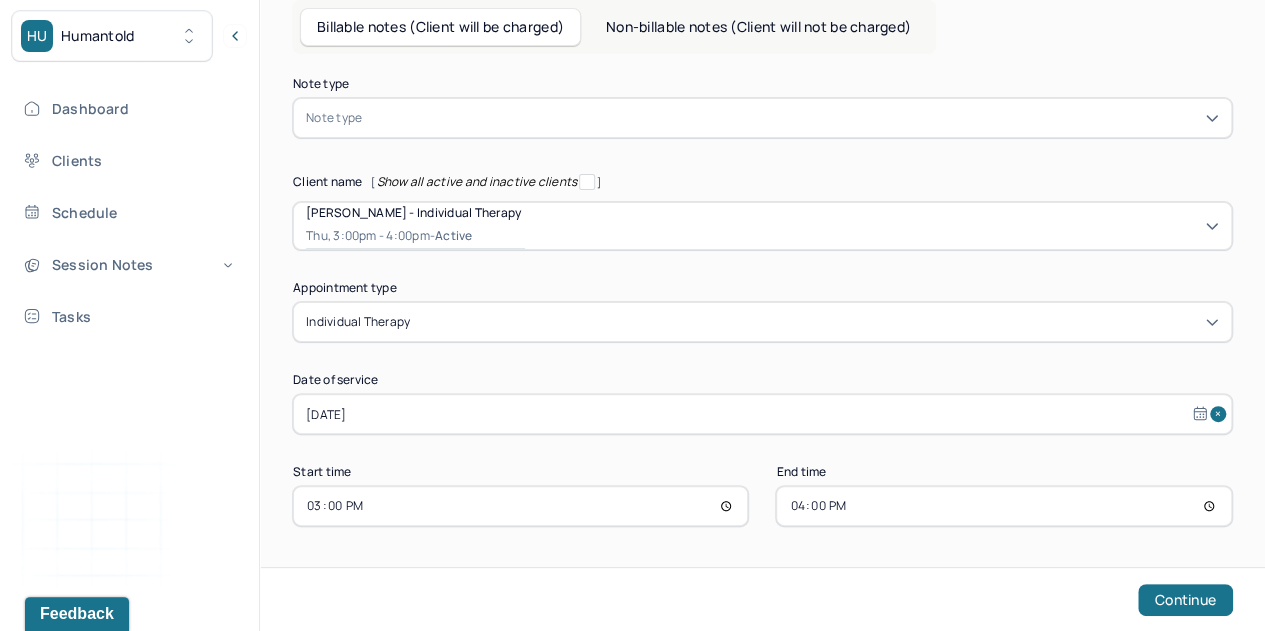 click at bounding box center (792, 118) 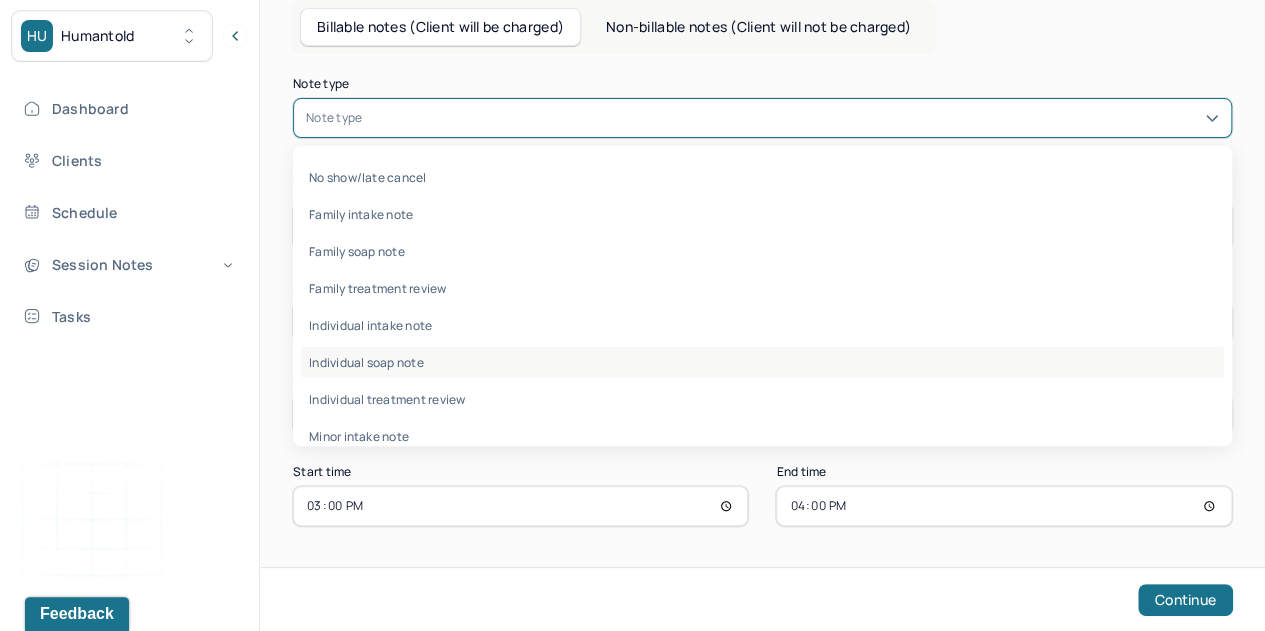 click on "Individual soap note" at bounding box center (762, 362) 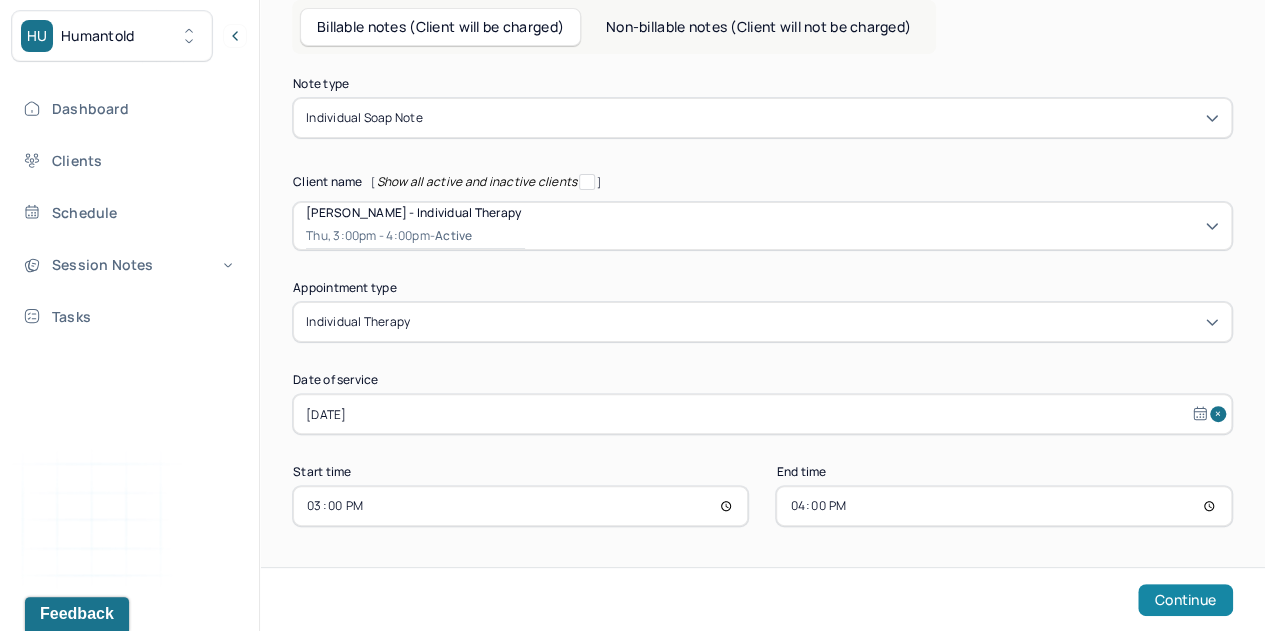 click on "Continue" at bounding box center (1185, 600) 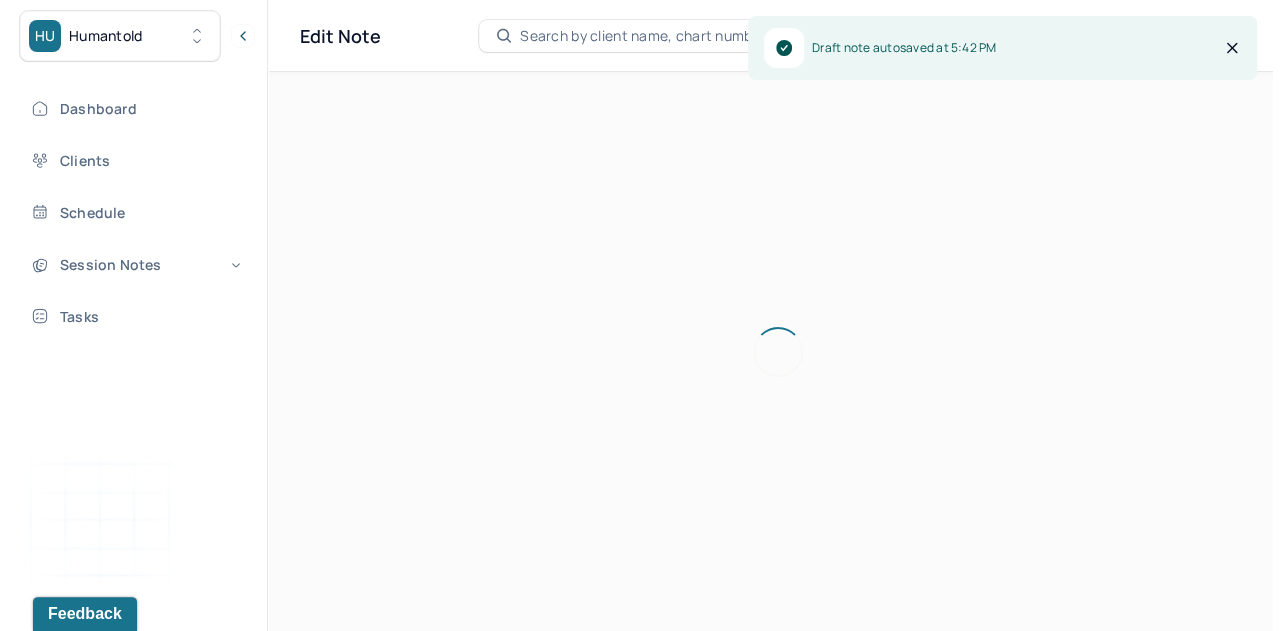 scroll, scrollTop: 0, scrollLeft: 0, axis: both 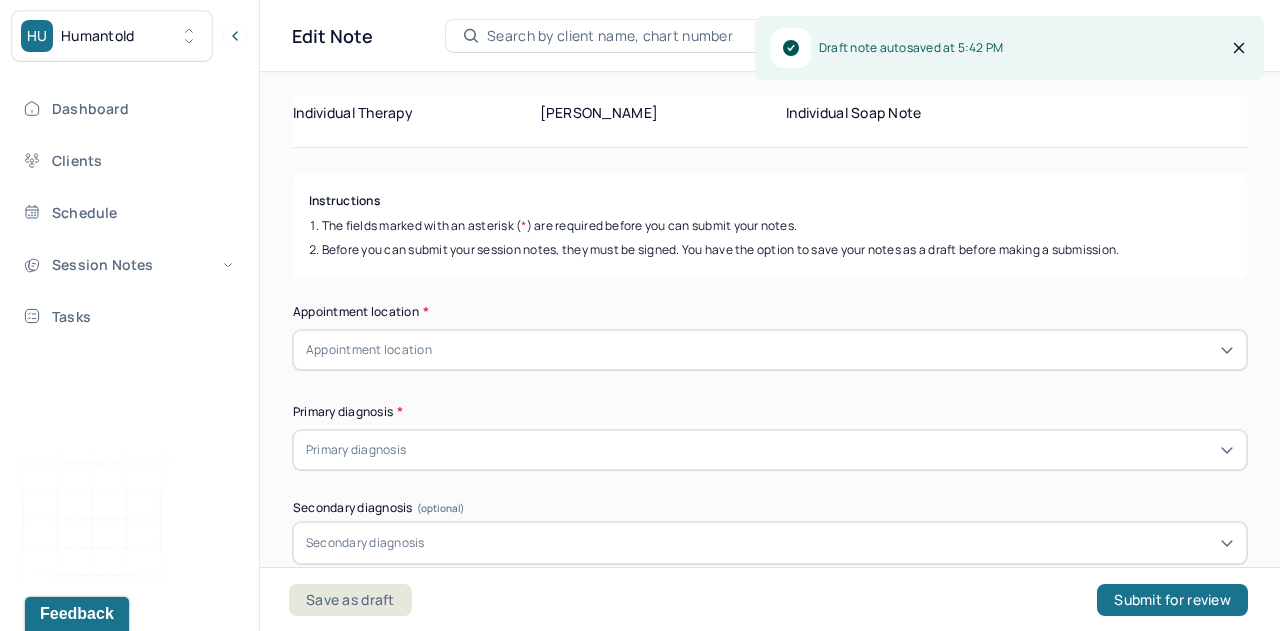 click on "Appointment location" at bounding box center [770, 350] 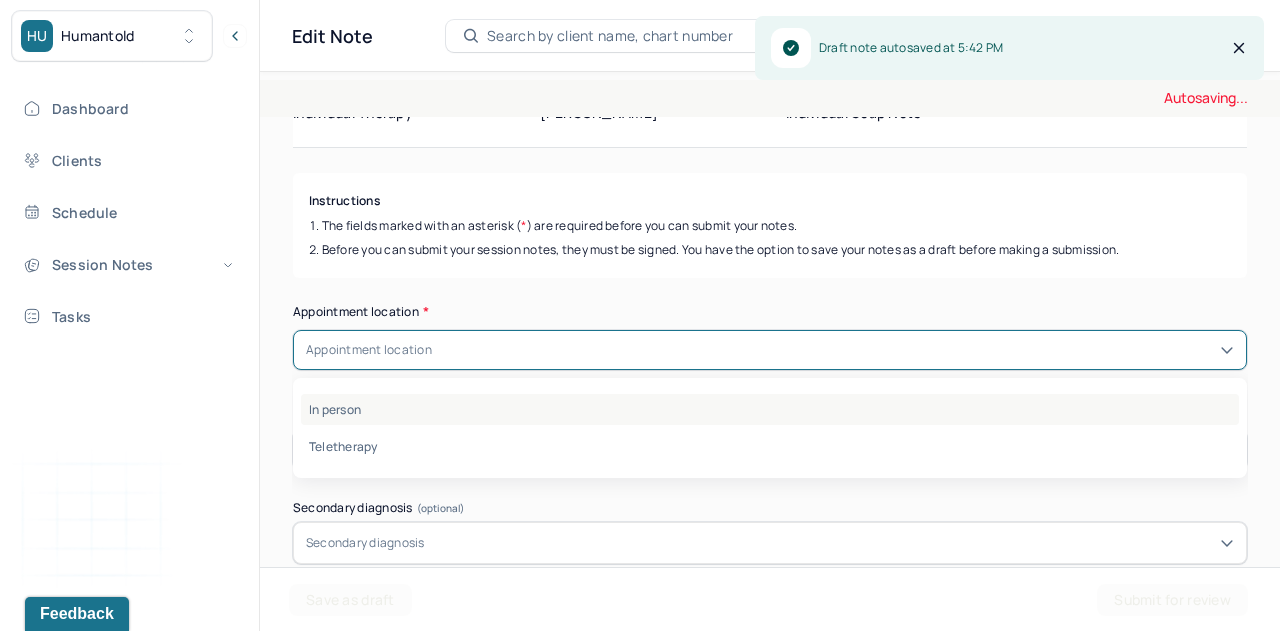 click on "In person" at bounding box center [770, 409] 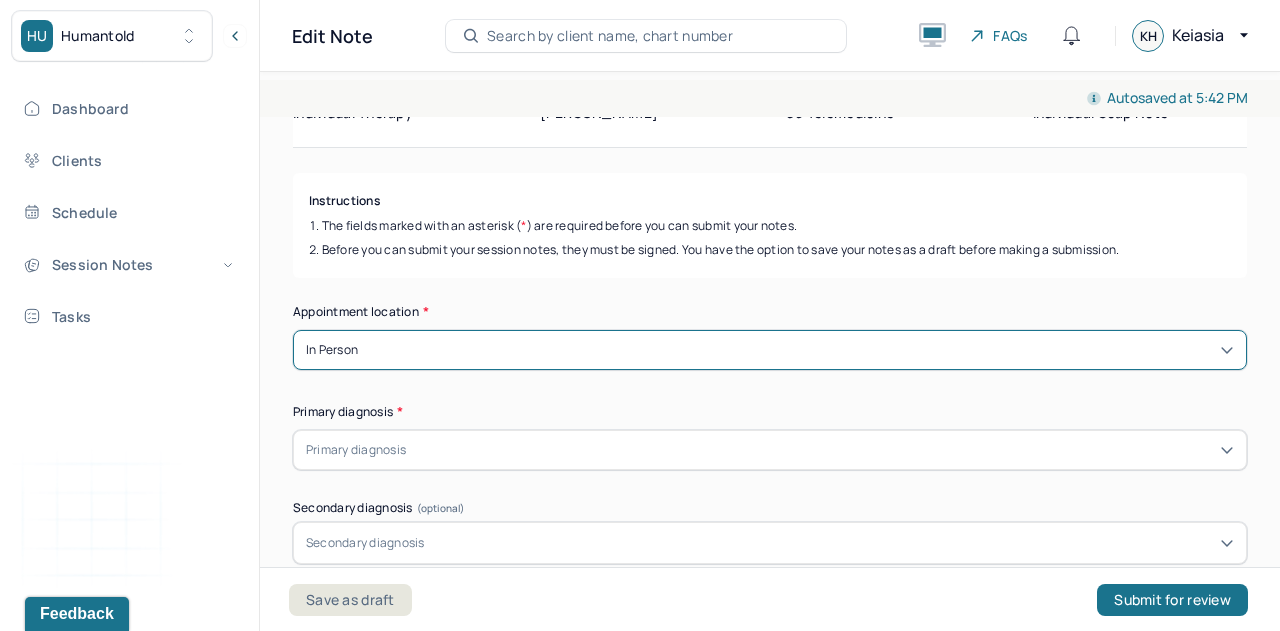 click on "Primary diagnosis" at bounding box center [356, 450] 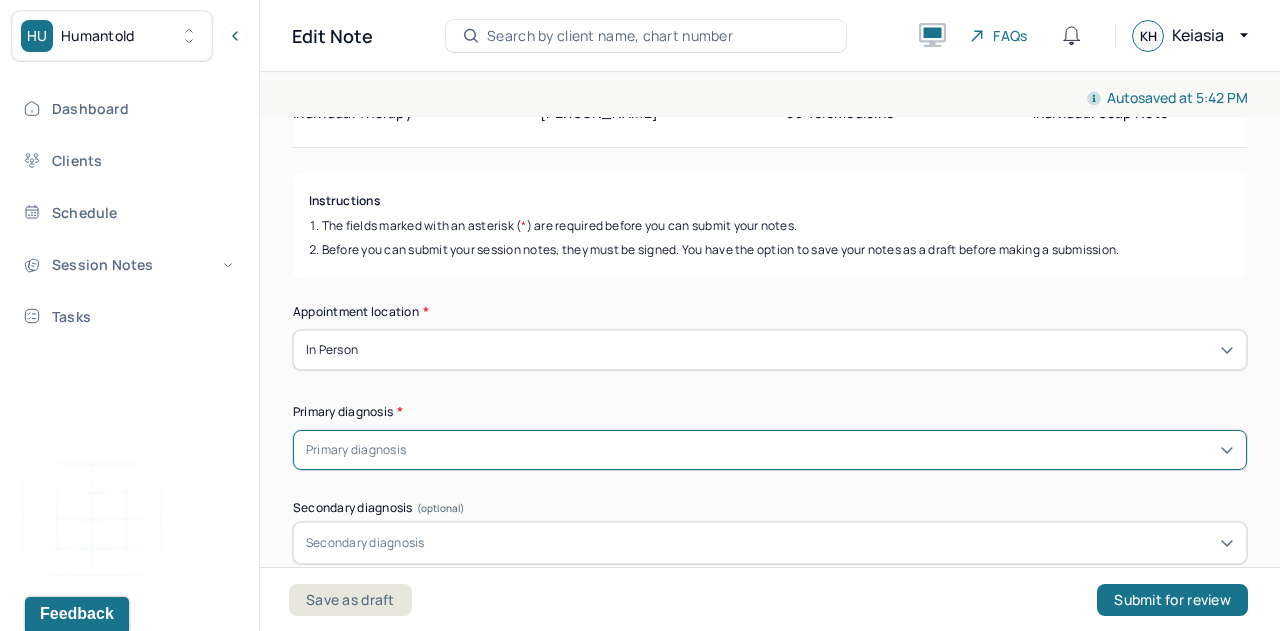 click on "Primary diagnosis" at bounding box center [356, 450] 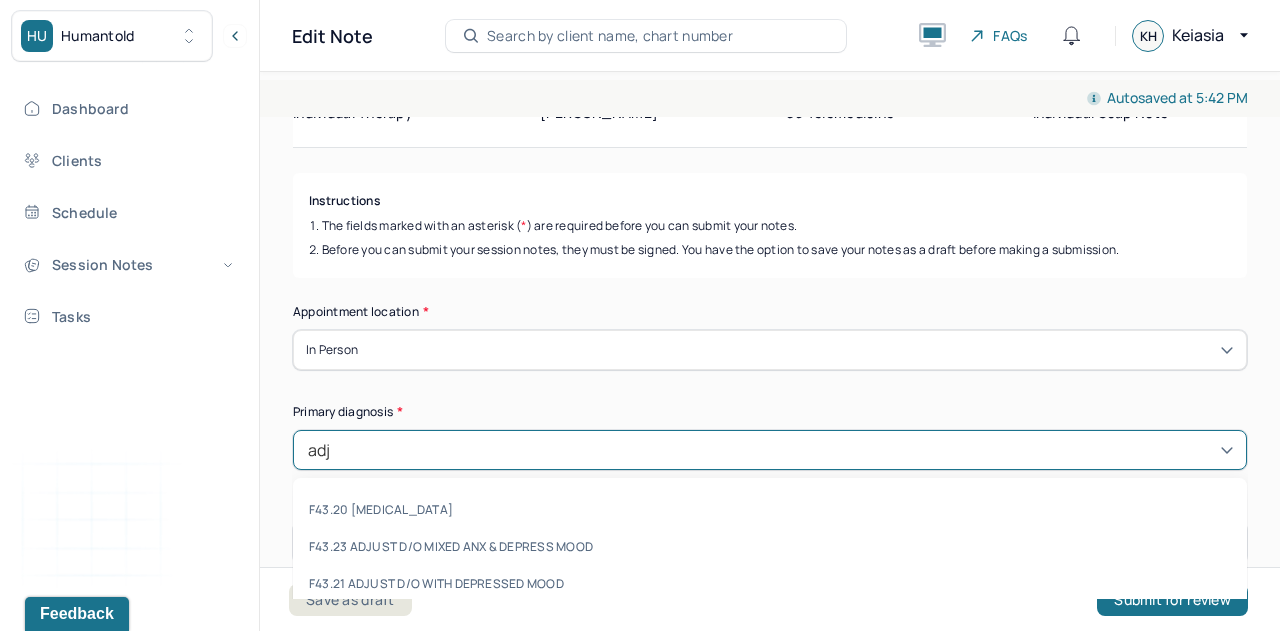 type on "adju" 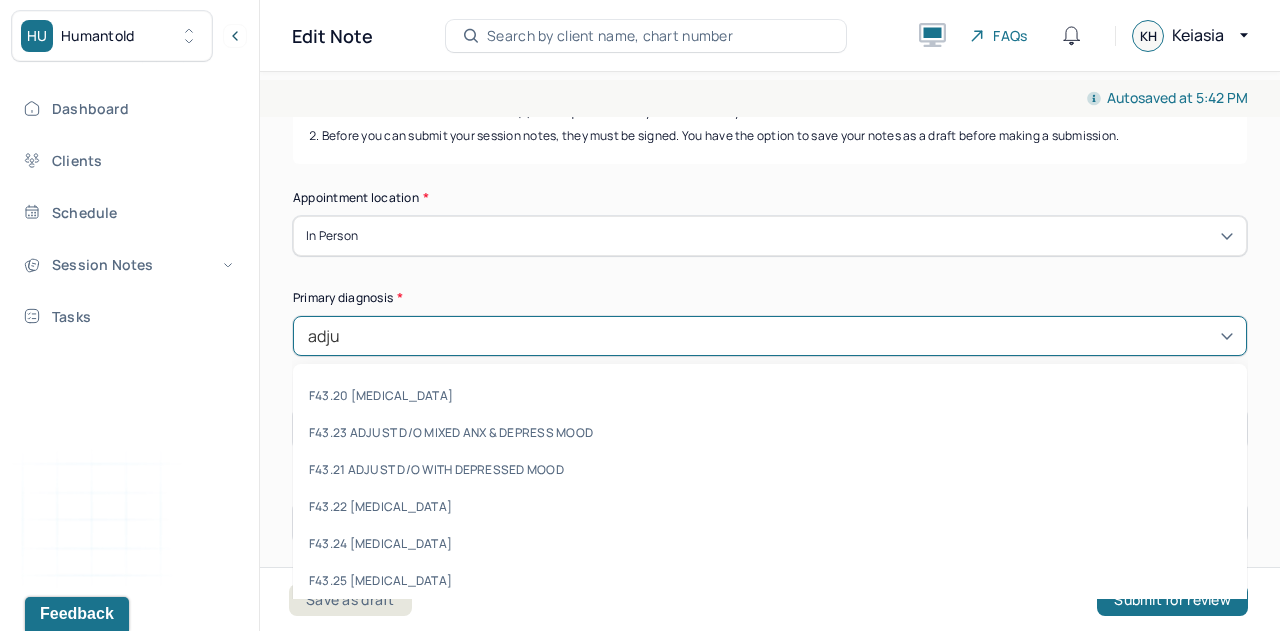 scroll, scrollTop: 271, scrollLeft: 0, axis: vertical 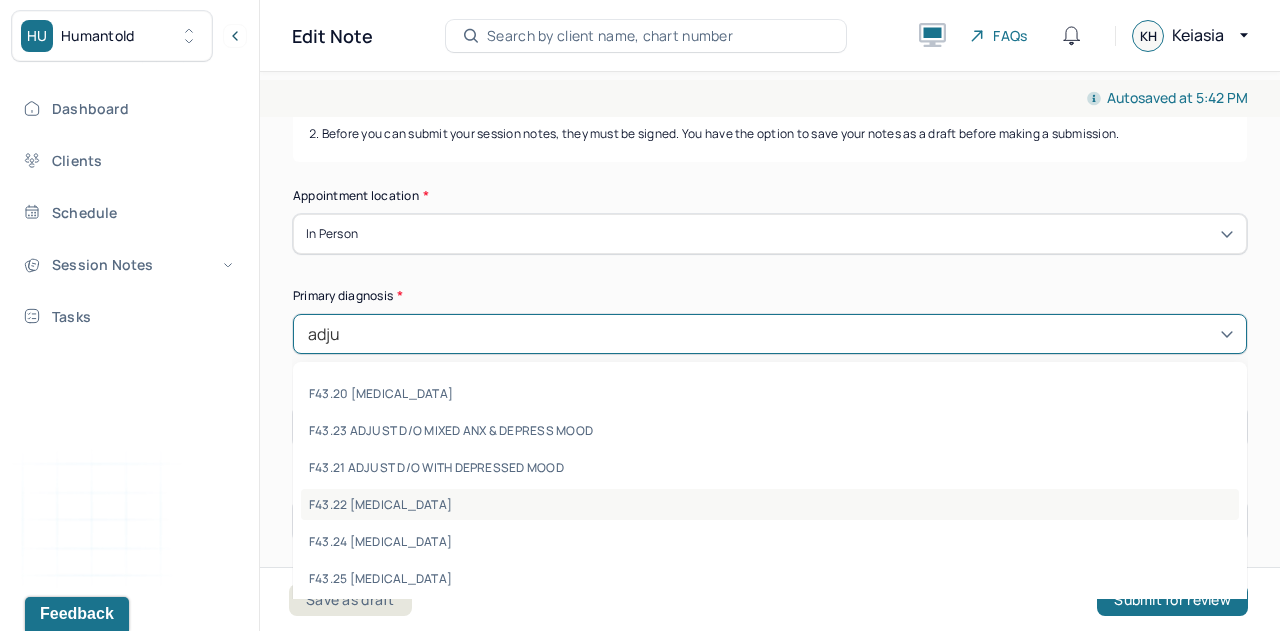 click on "F43.22 ADJUSTMENT DISORDER, WITH ANXIETY" at bounding box center [770, 504] 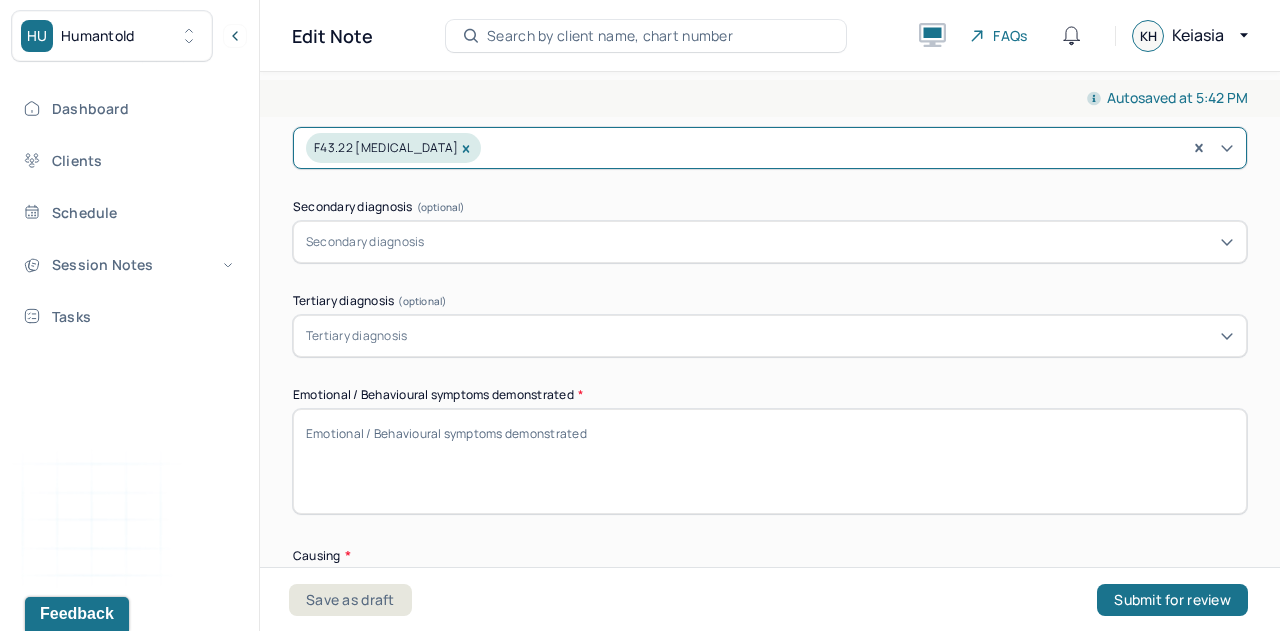 scroll, scrollTop: 460, scrollLeft: 0, axis: vertical 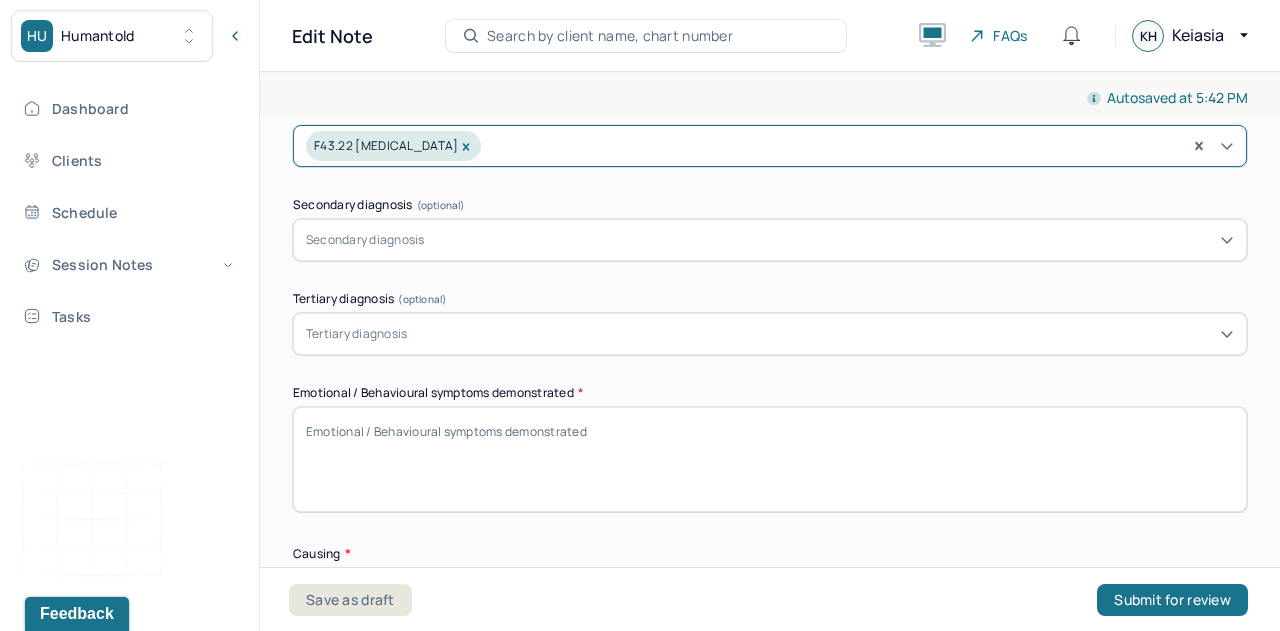 click on "Emotional / Behavioural symptoms demonstrated *" at bounding box center (770, 459) 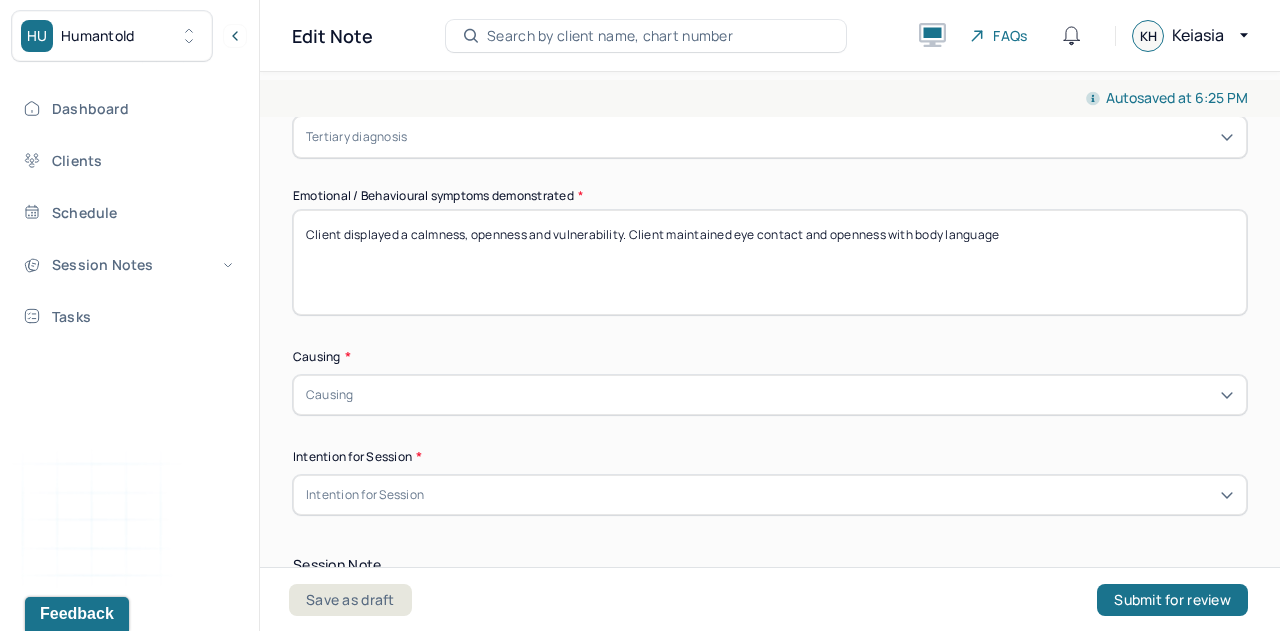 scroll, scrollTop: 658, scrollLeft: 0, axis: vertical 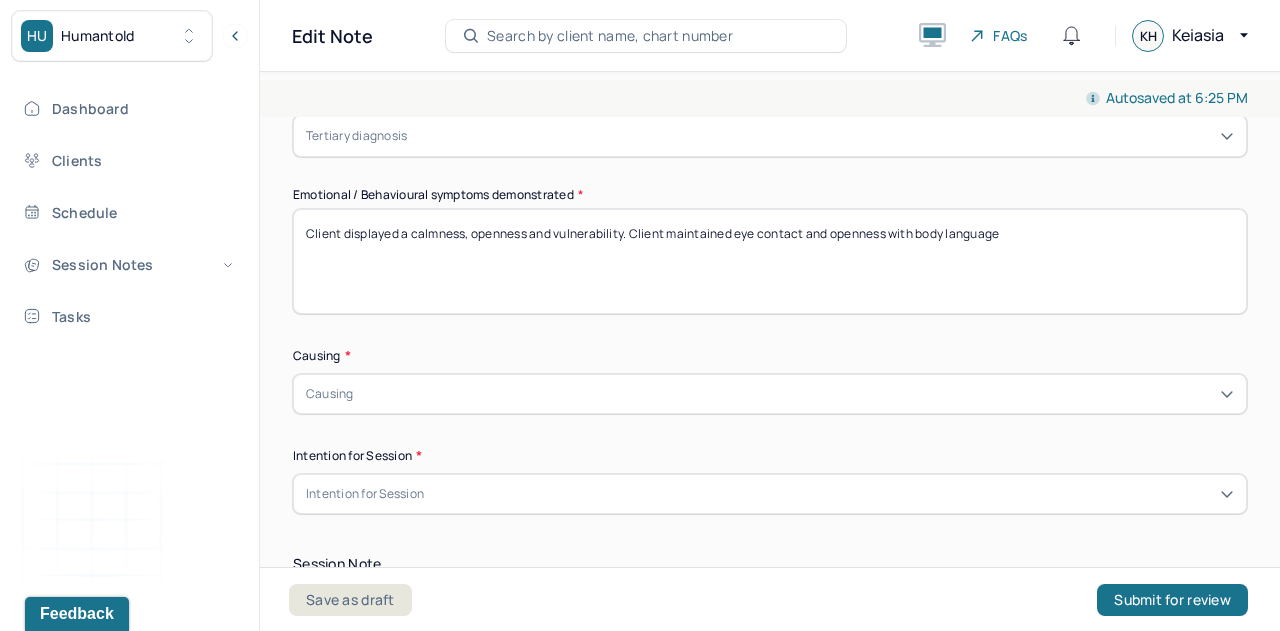 type on "Client displayed a calmness, openness and vulnerability. Client maintained eye contact and openness with body language" 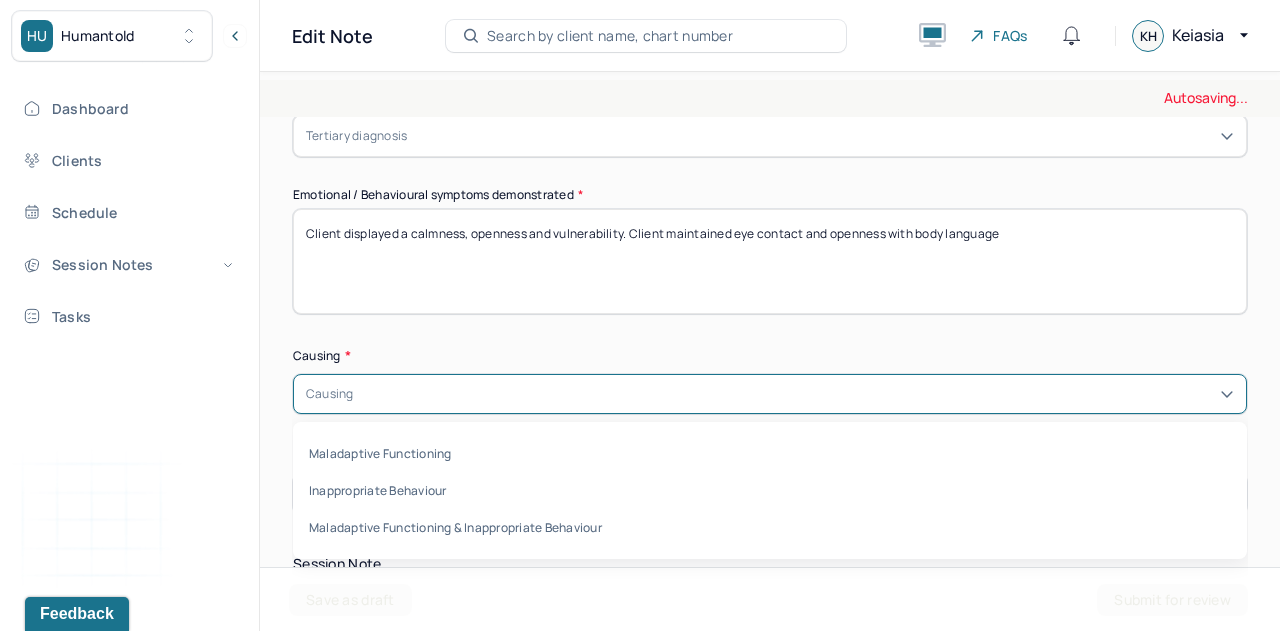click on "Causing" at bounding box center [770, 394] 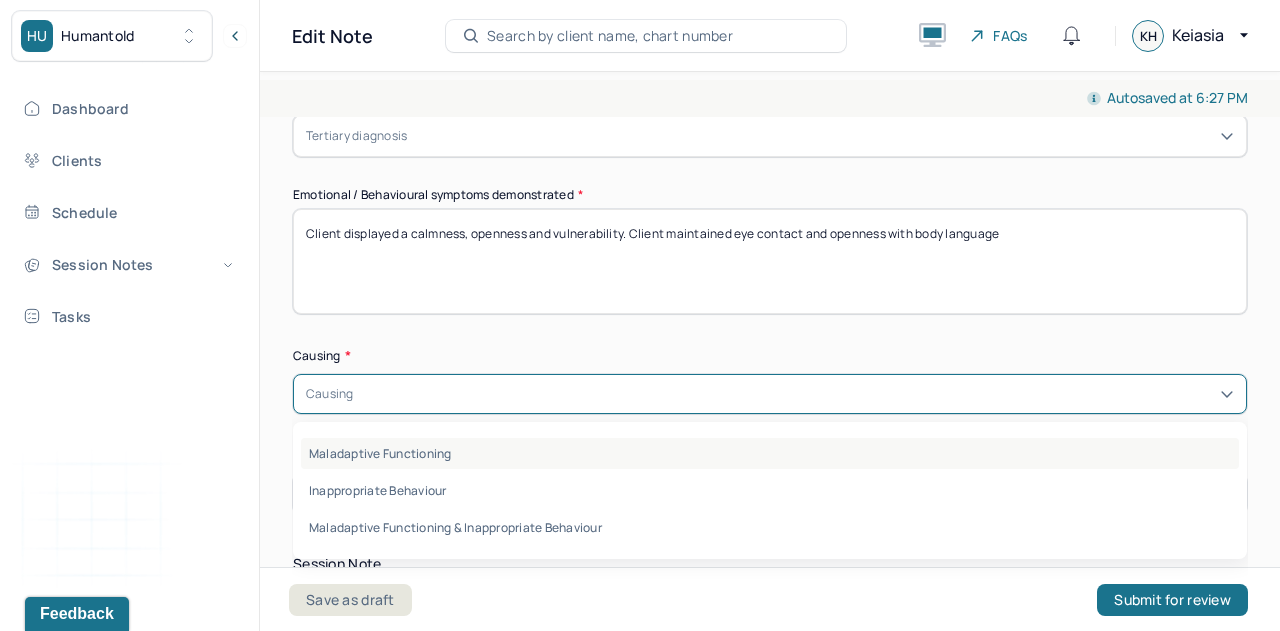 click on "Maladaptive Functioning" at bounding box center [770, 453] 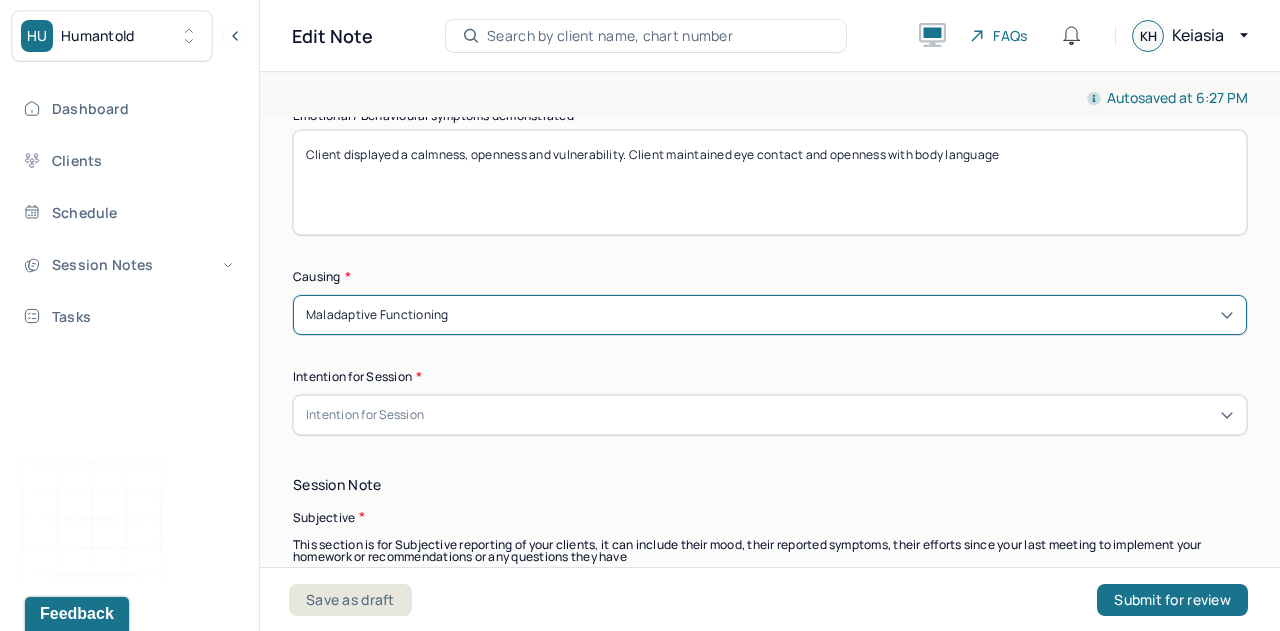 scroll, scrollTop: 738, scrollLeft: 0, axis: vertical 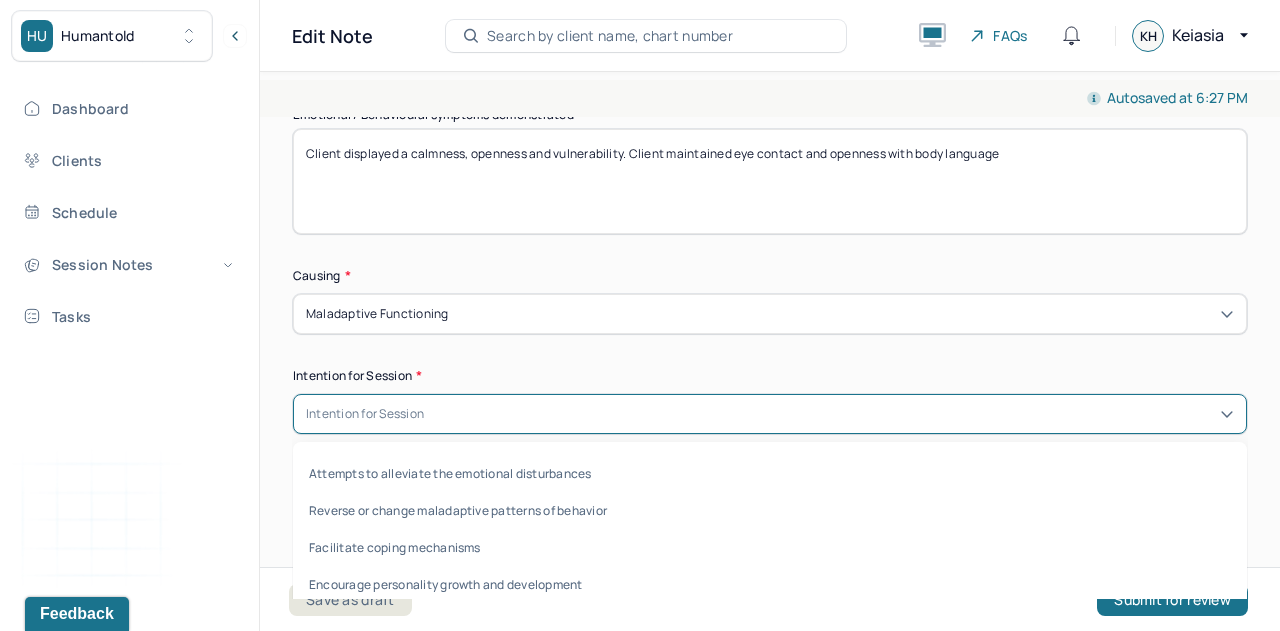 click on "Intention for Session" at bounding box center (770, 414) 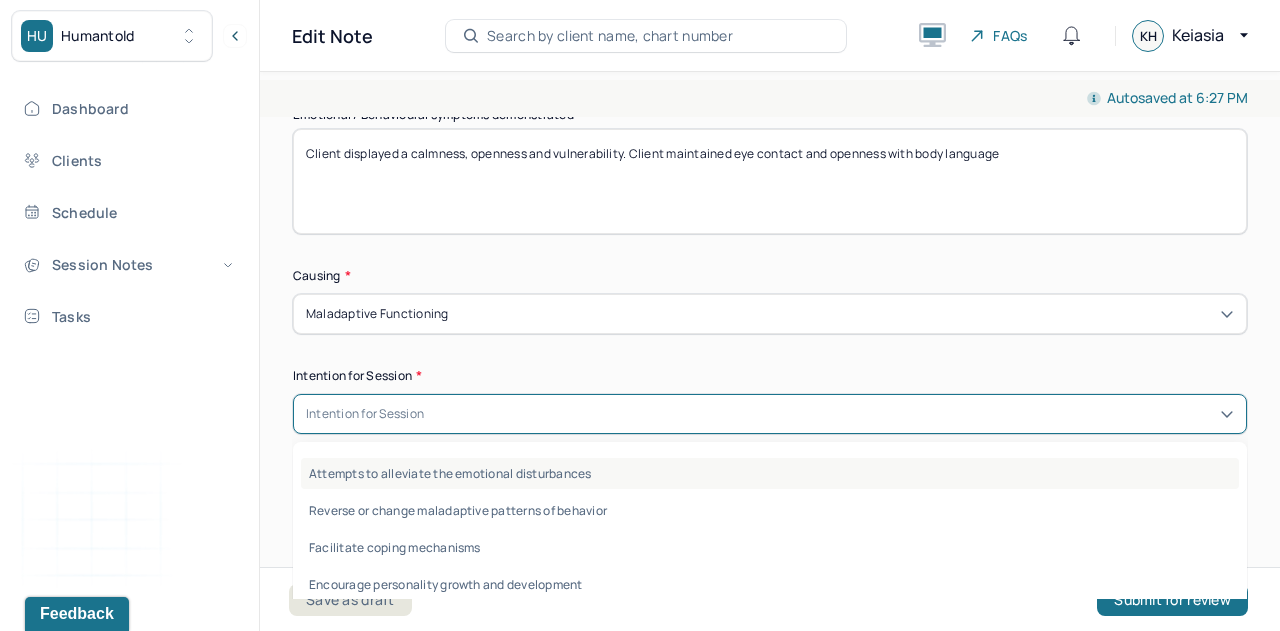 click on "Attempts to alleviate the emotional disturbances" at bounding box center (770, 473) 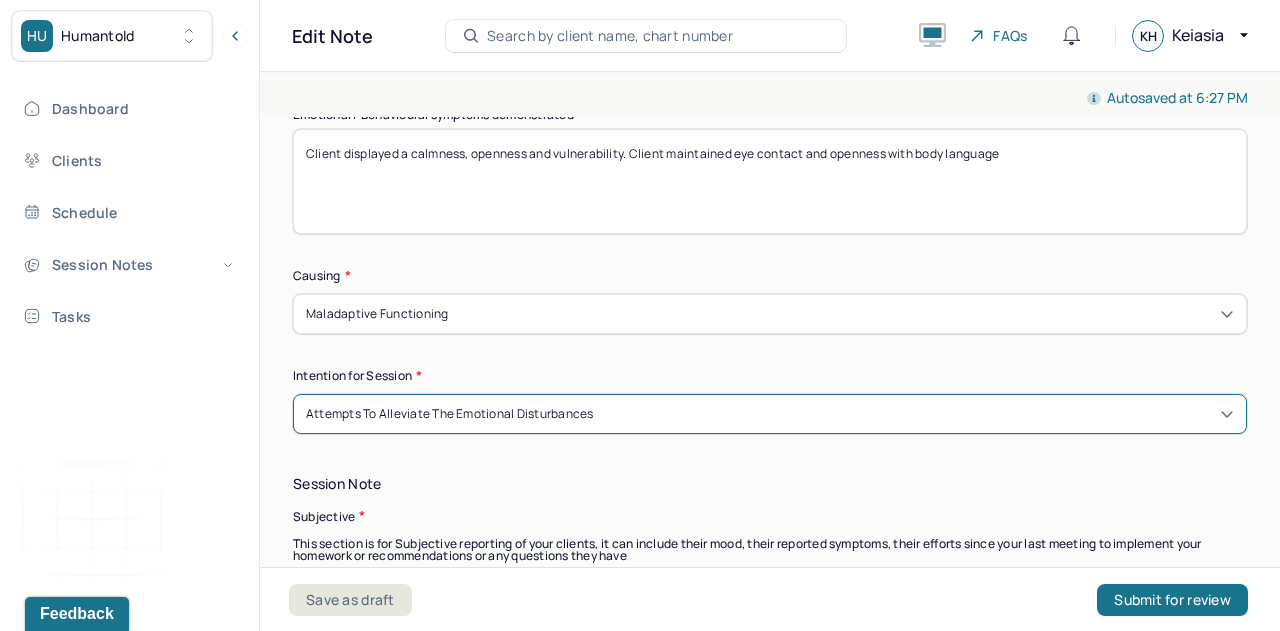 scroll, scrollTop: 958, scrollLeft: 0, axis: vertical 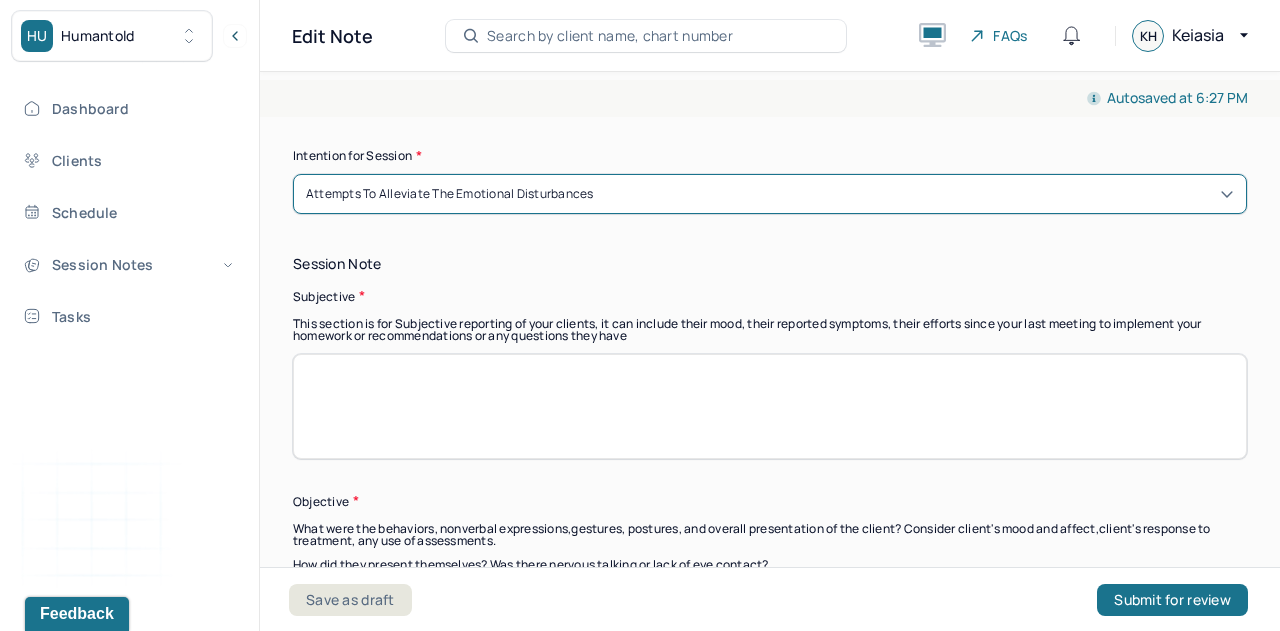 click at bounding box center (770, 406) 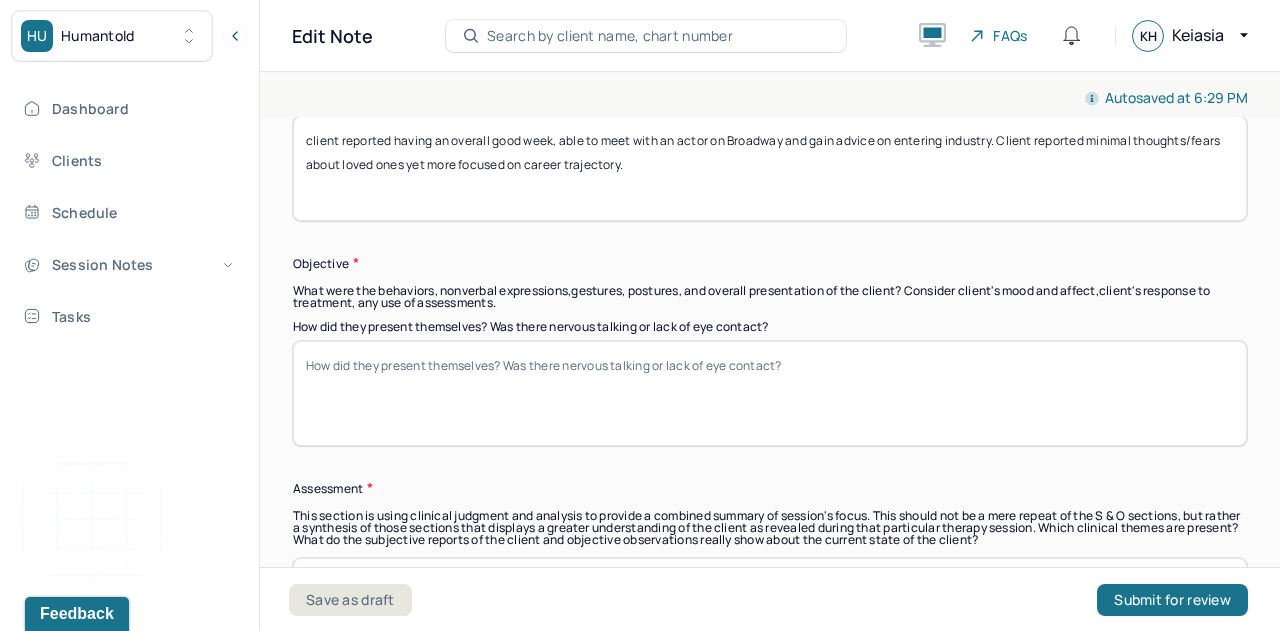 scroll, scrollTop: 1198, scrollLeft: 0, axis: vertical 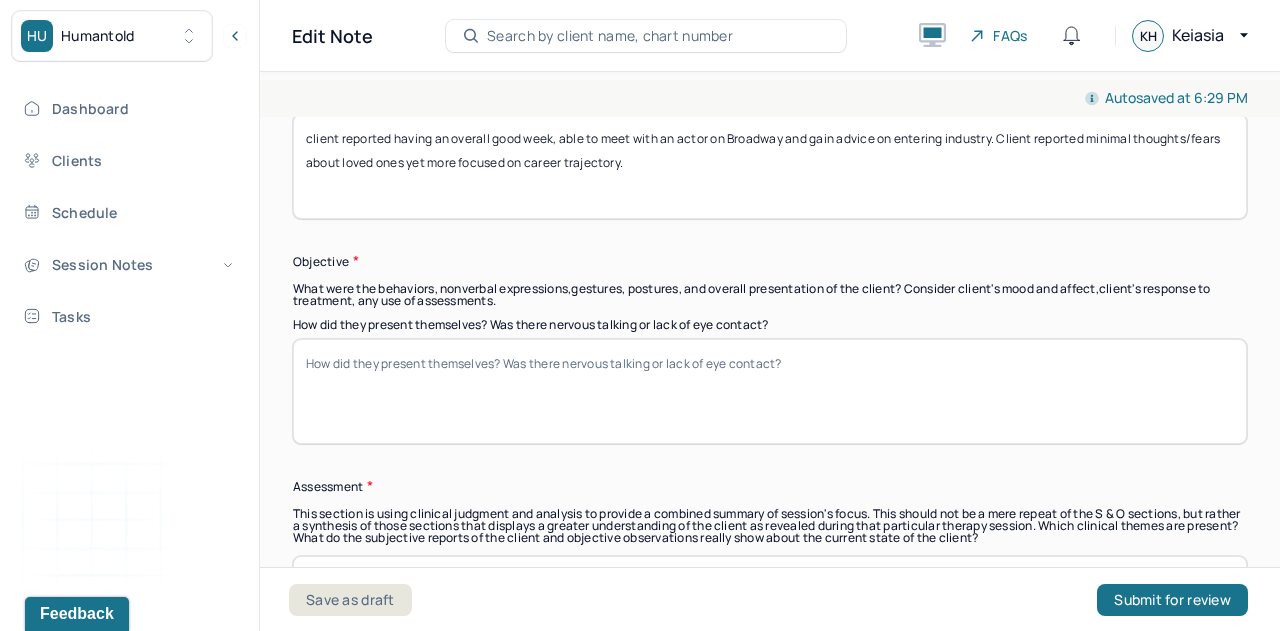 type on "client reported having an overall good week, able to meet with an actor on Broadway and gain advice on entering industry. Client reported minimal thoughts/fears about loved ones yet more focused on career trajectory." 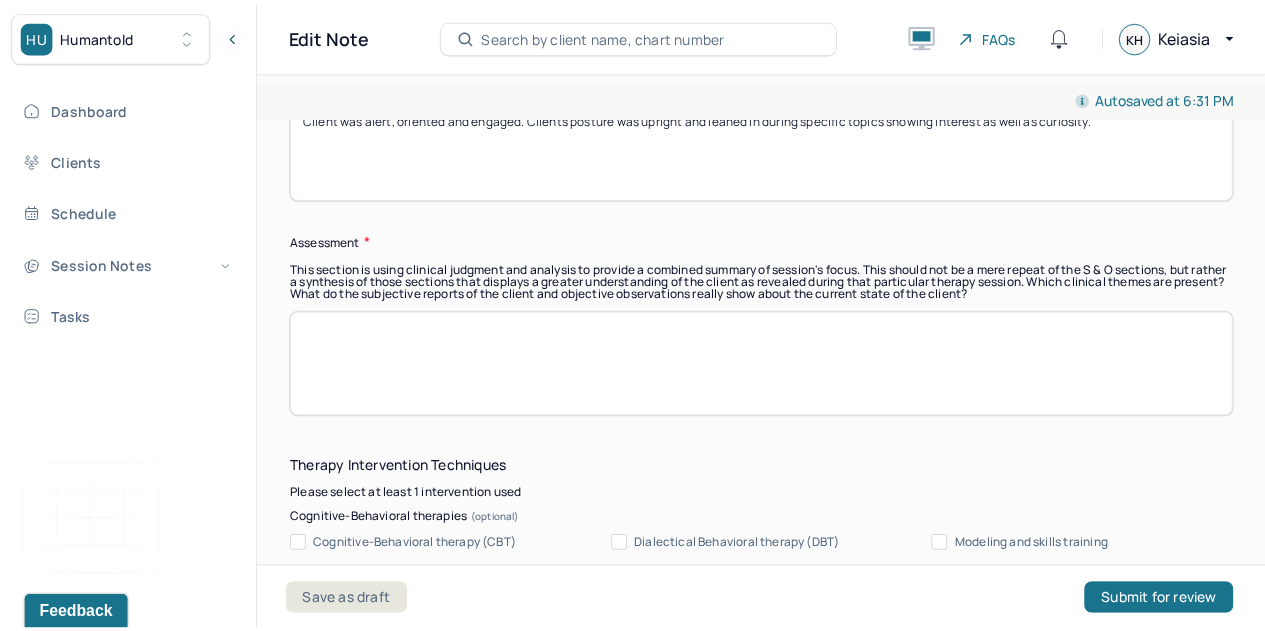 scroll, scrollTop: 1454, scrollLeft: 0, axis: vertical 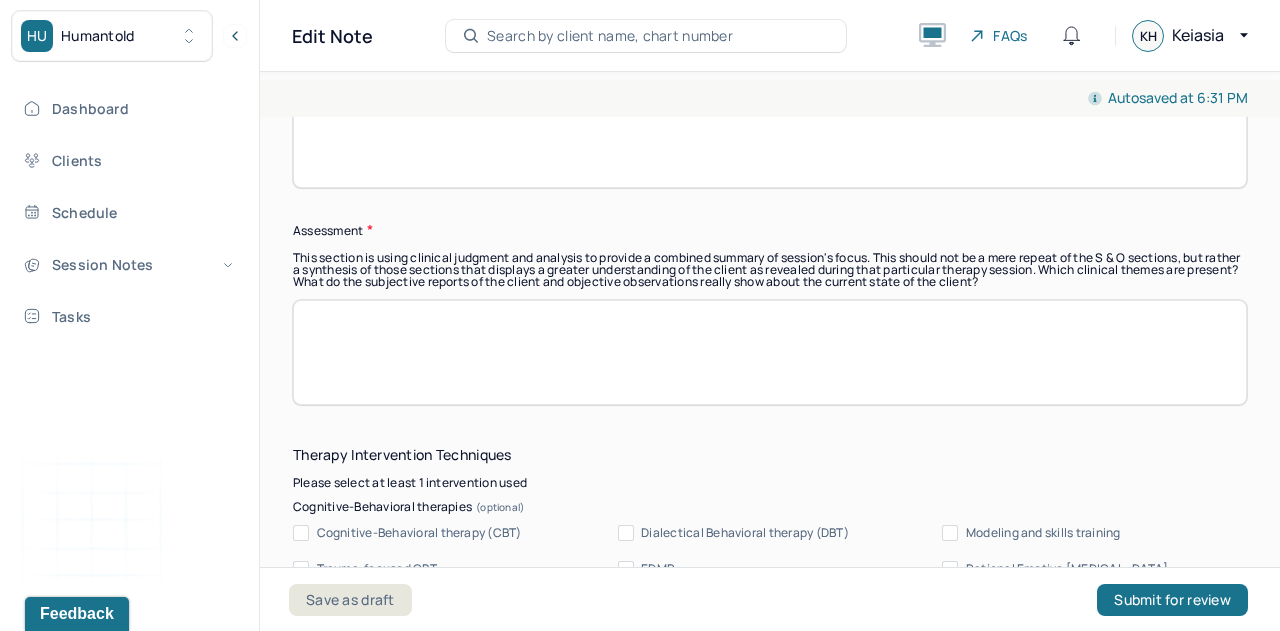 type on "Client was alert, oriented and engaged. Clients posture was upright and leaned in during specific topics showing interest as well as curiosity." 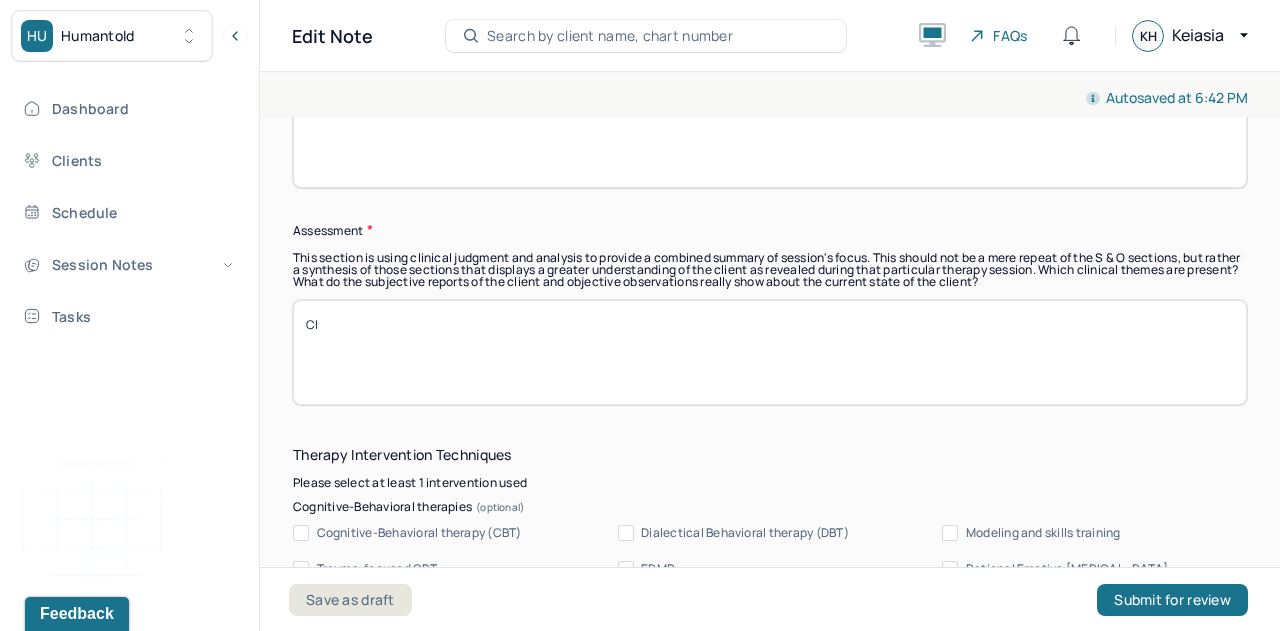 type on "C" 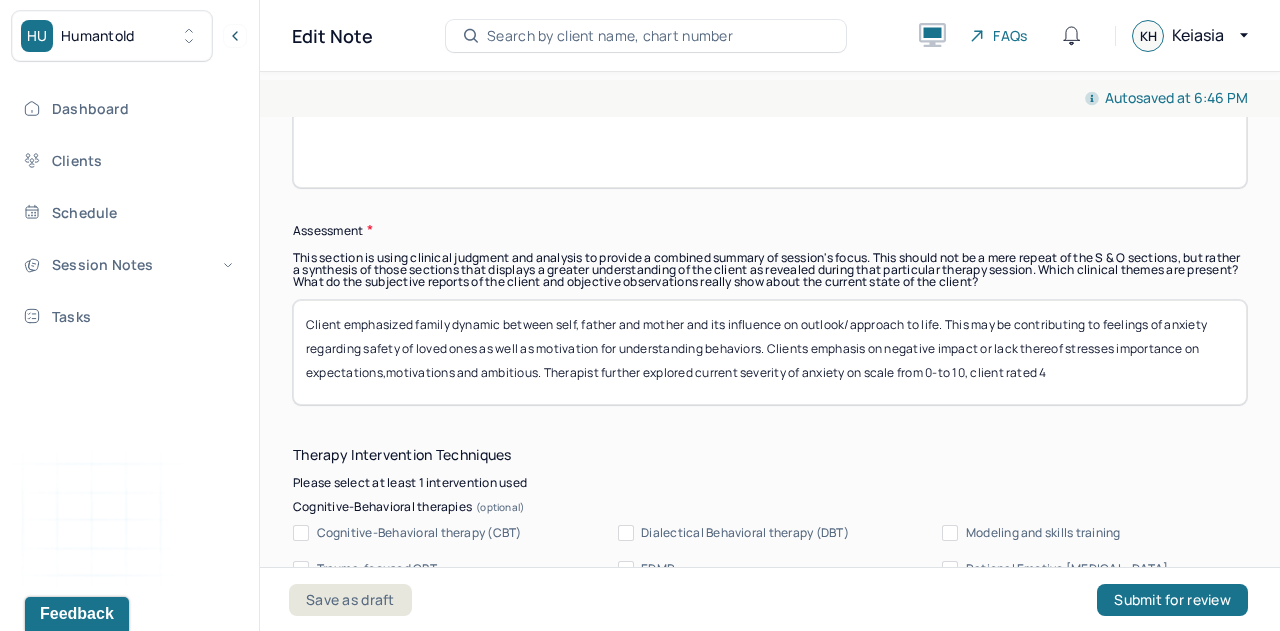 click on "Client emphasized family dynamic between self, father and mother and its influence on outlook/approach to life. This may be contributing to feelings of anxiety regarding safety of loved ones as well as motivation for understanding behaviors. Clients emphasis on negative impact or lack thereof stresses importance on expectations,motivations and ambitious. Therapist further explored current severity of anxiety on scale from 0-to 10, client rated 4" at bounding box center [770, 352] 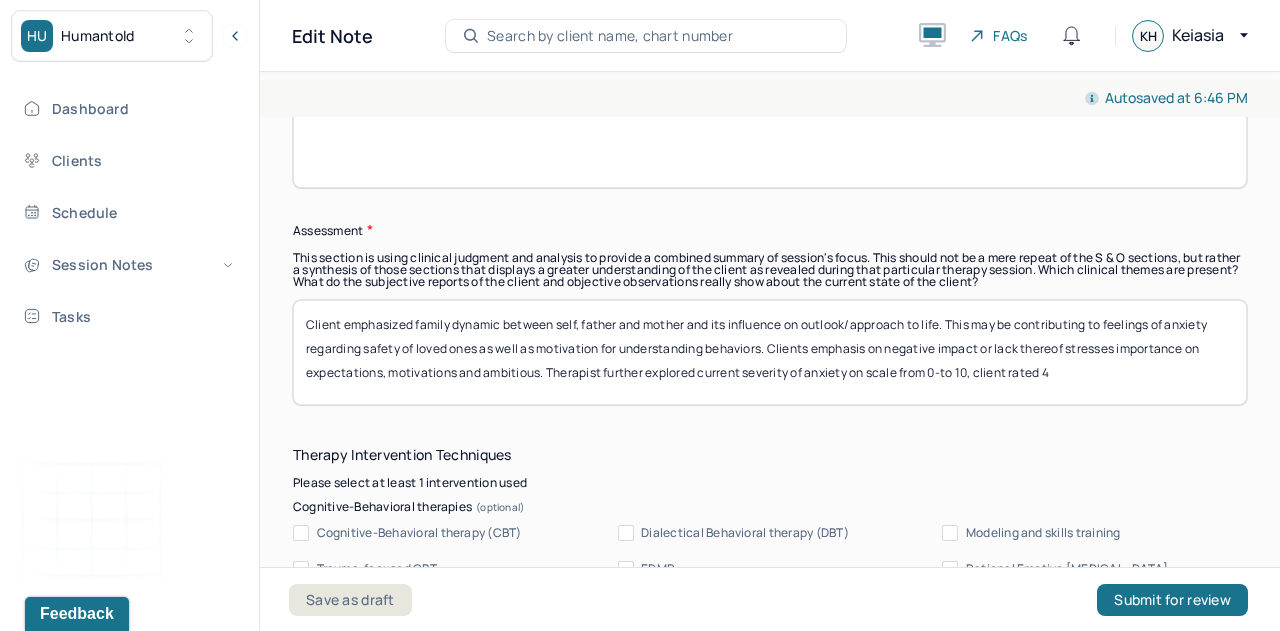 click on "Client emphasized family dynamic between self, father and mother and its influence on outlook/approach to life. This may be contributing to feelings of anxiety regarding safety of loved ones as well as motivation for understanding behaviors. Clients emphasis on negative impact or lack thereof stresses importance on expectations,motivations and ambitious. Therapist further explored current severity of anxiety on scale from 0-to 10, client rated 4" at bounding box center (770, 352) 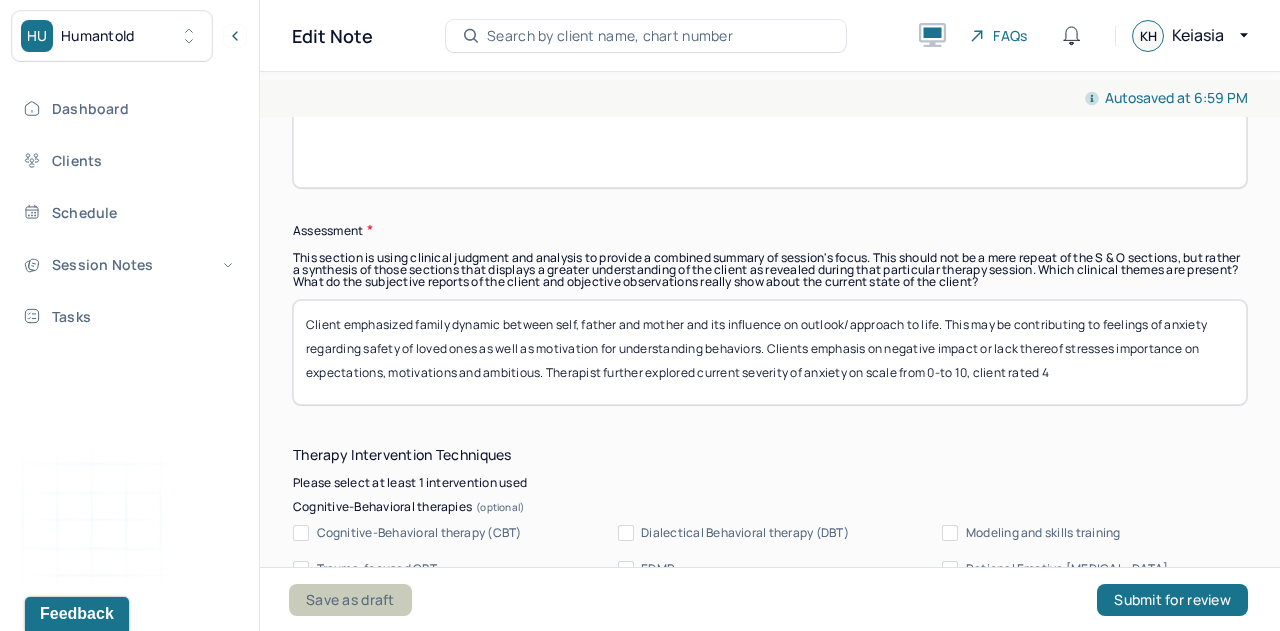 type on "Client emphasized family dynamic between self, father and mother and its influence on outlook/approach to life. This may be contributing to feelings of anxiety regarding safety of loved ones as well as motivation for understanding behaviors. Clients emphasis on negative impact or lack thereof stresses importance on expectations, motivations and ambitious. Therapist further explored current severity of anxiety on scale from 0-to 10, client rated 4" 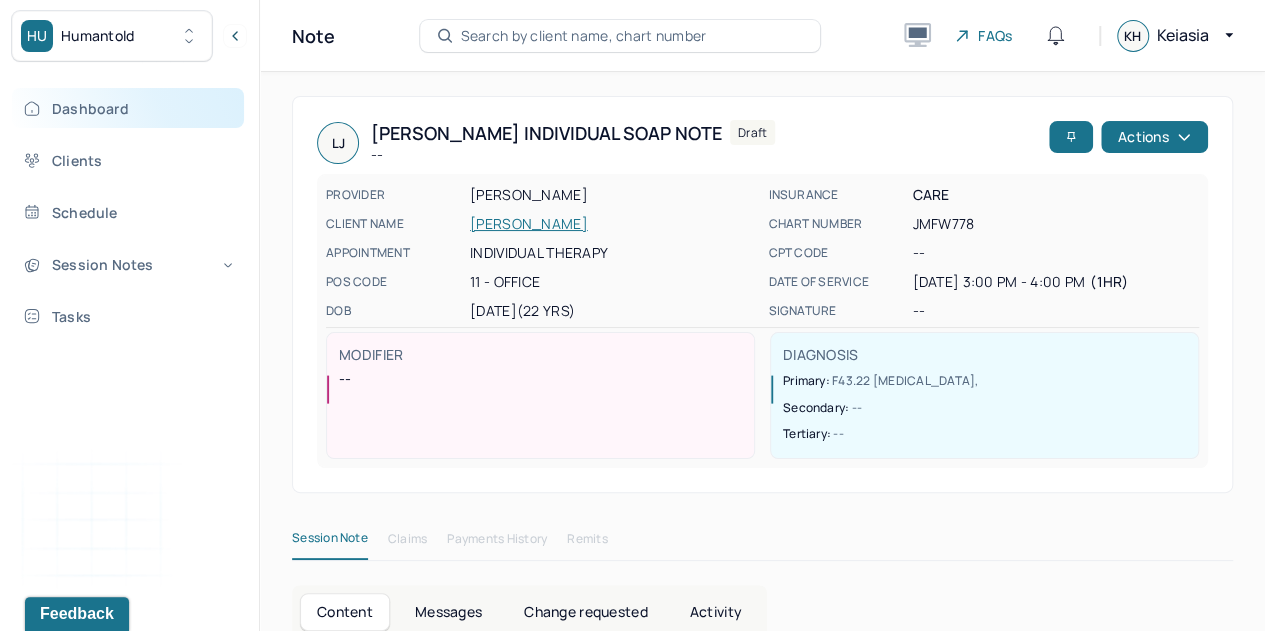 click on "Dashboard" at bounding box center (128, 108) 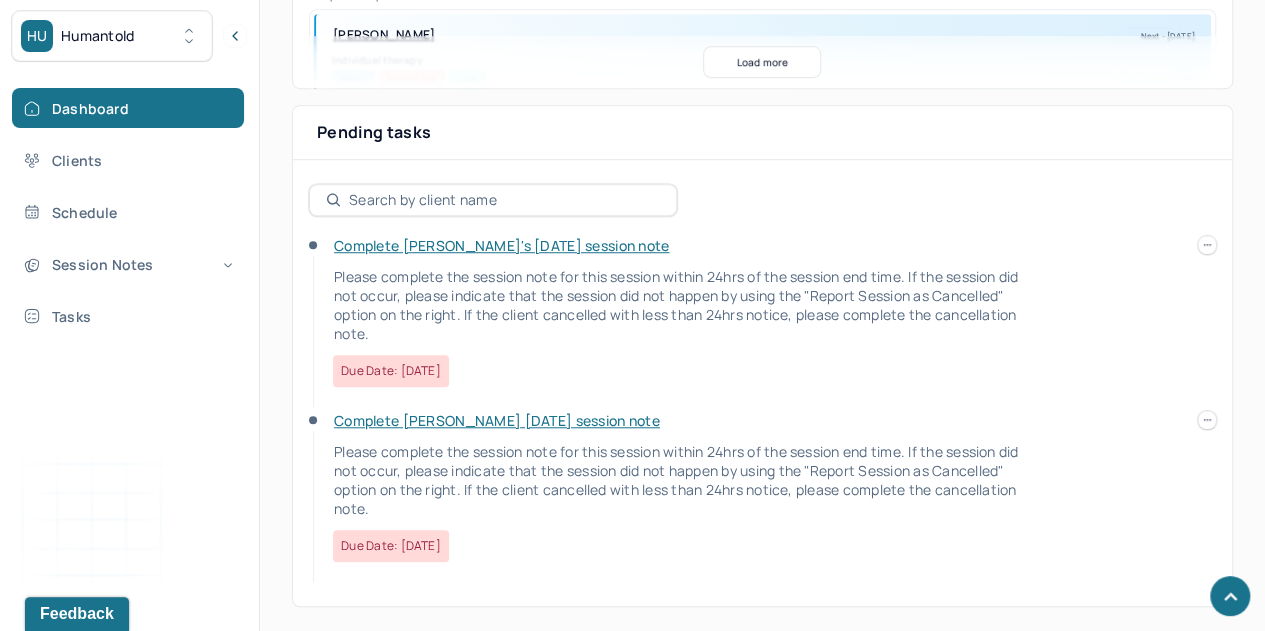 scroll, scrollTop: 642, scrollLeft: 0, axis: vertical 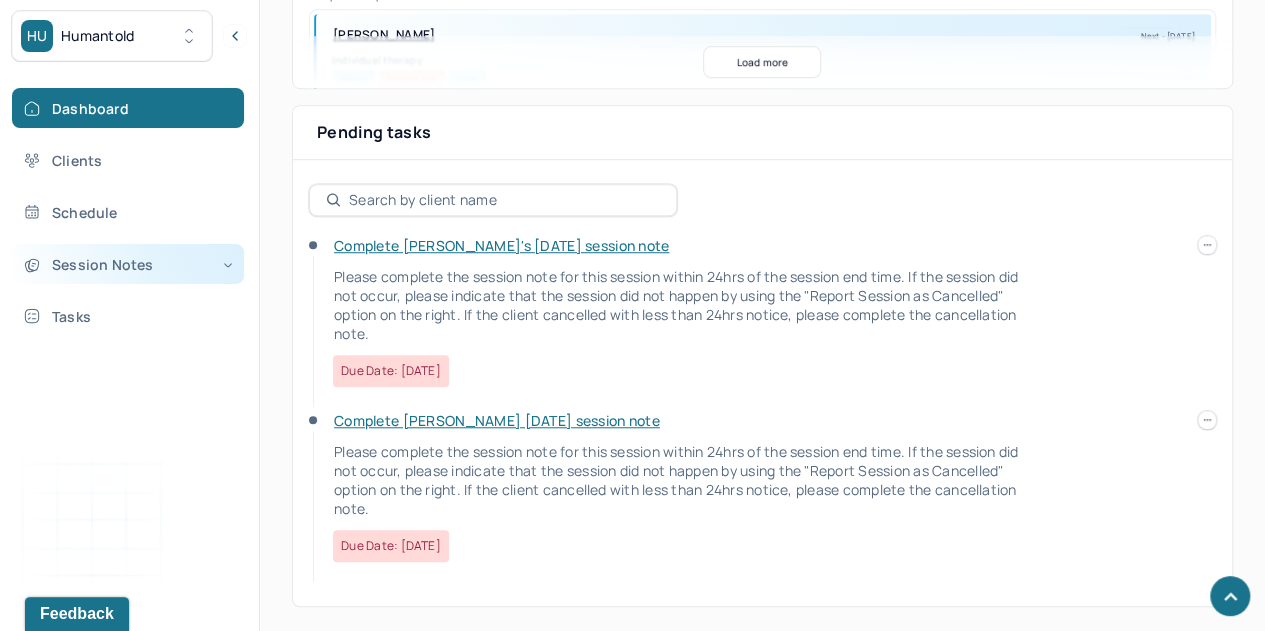 click on "Session Notes" at bounding box center (128, 264) 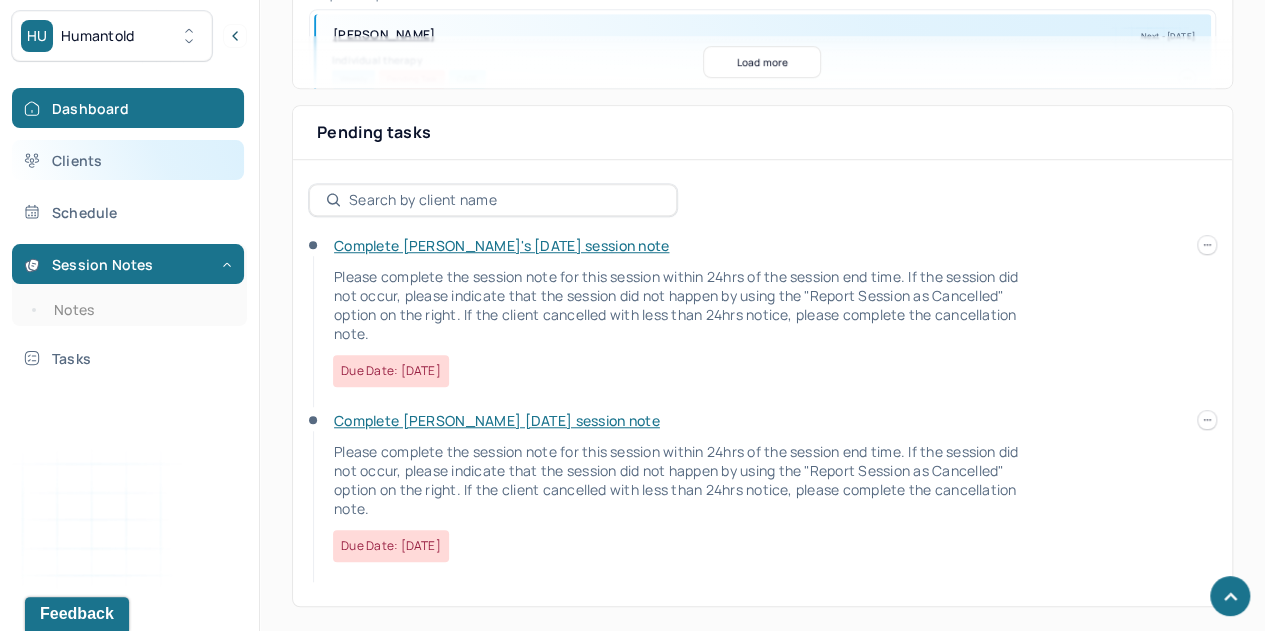 click on "Clients" at bounding box center (128, 160) 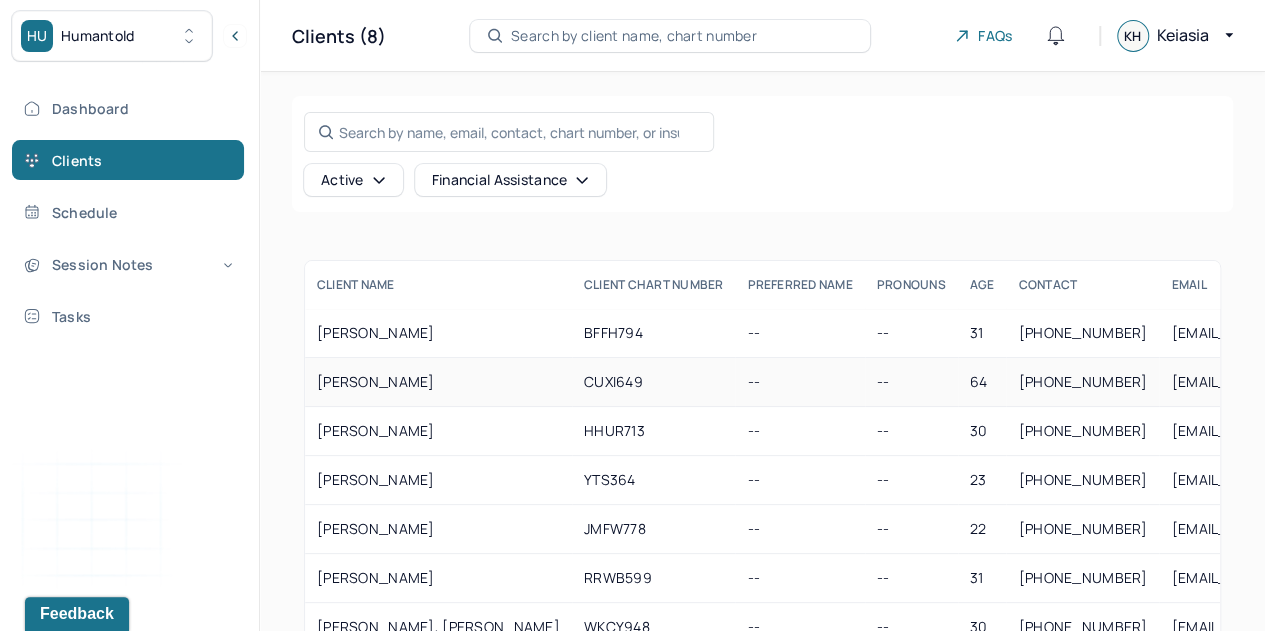 scroll, scrollTop: 122, scrollLeft: 0, axis: vertical 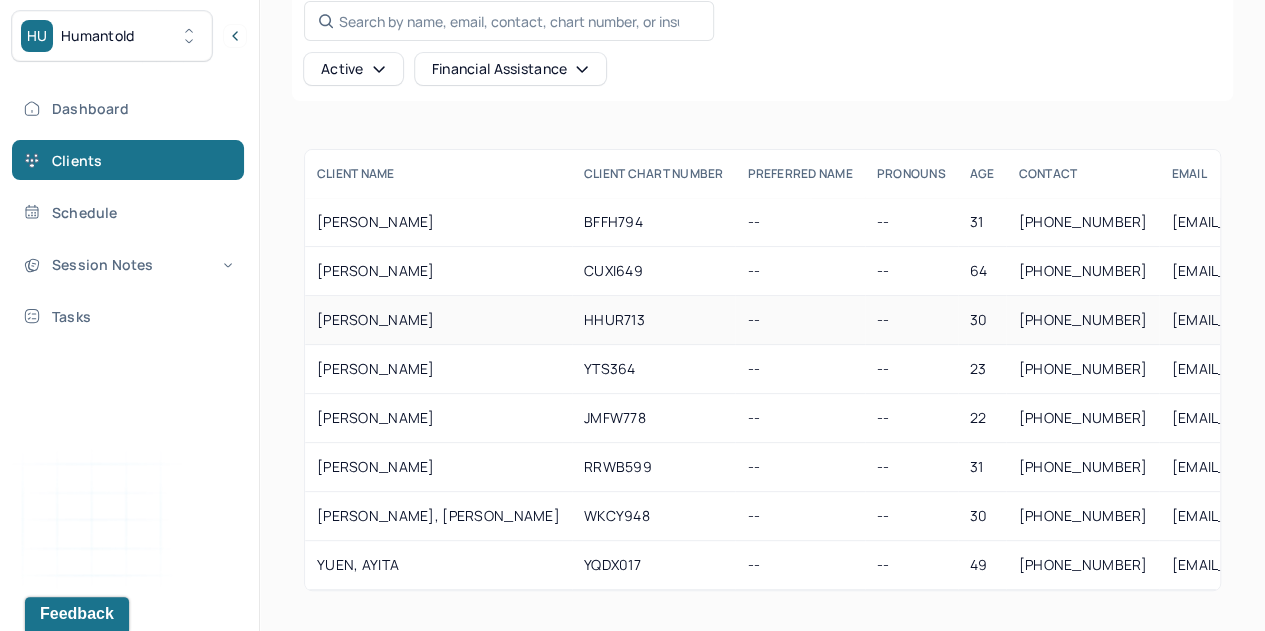 click on "HHUR713" at bounding box center (654, 320) 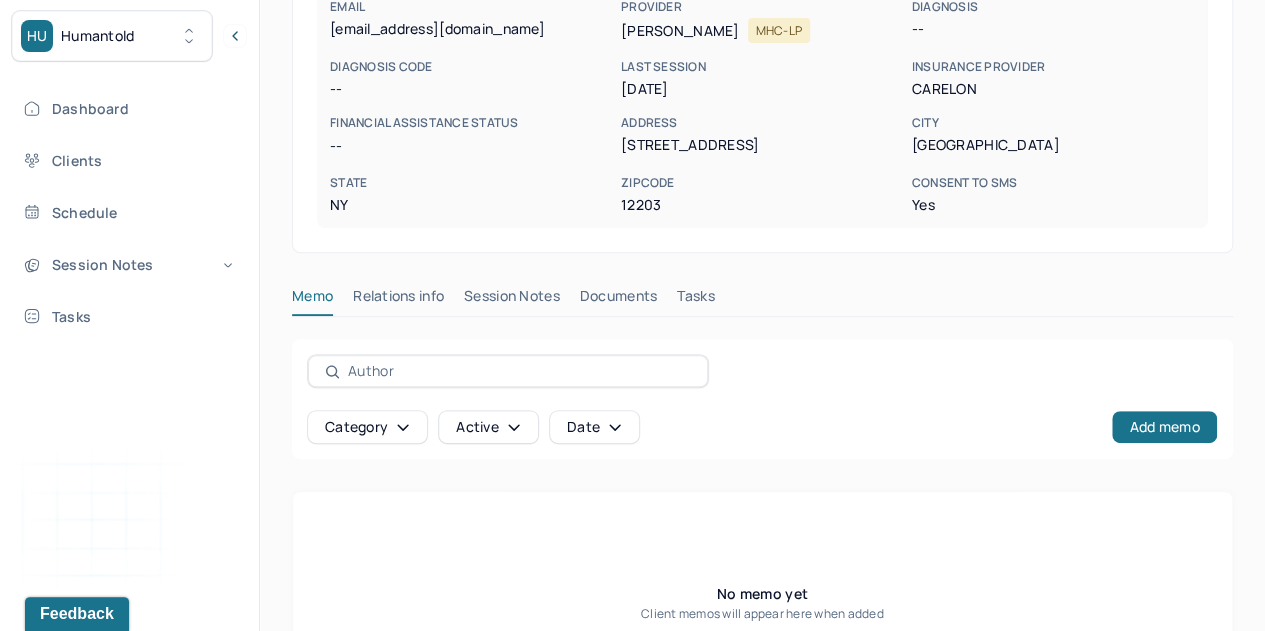 scroll, scrollTop: 332, scrollLeft: 0, axis: vertical 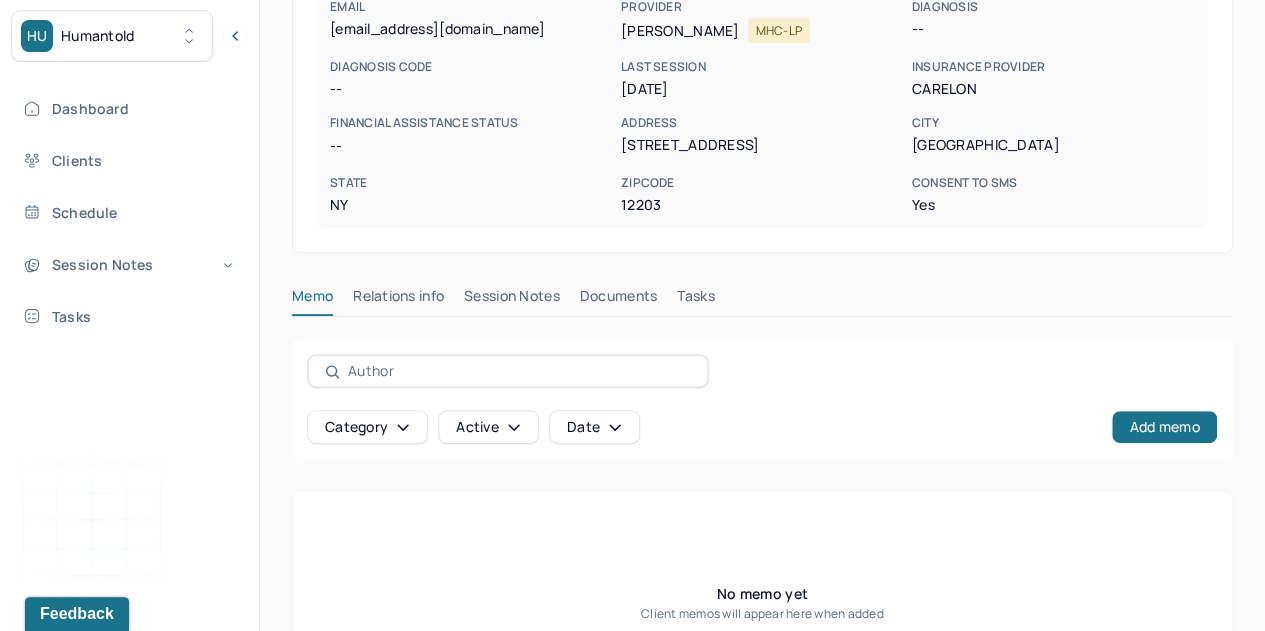 click on "Session Notes" at bounding box center [512, 300] 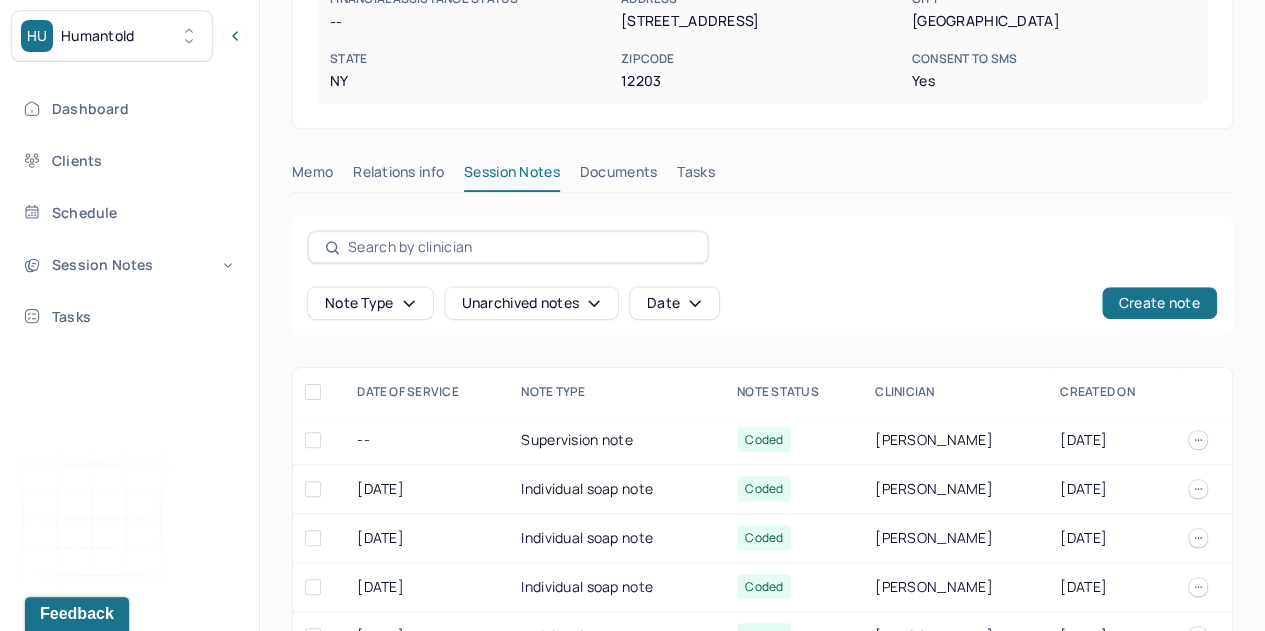 scroll, scrollTop: 456, scrollLeft: 0, axis: vertical 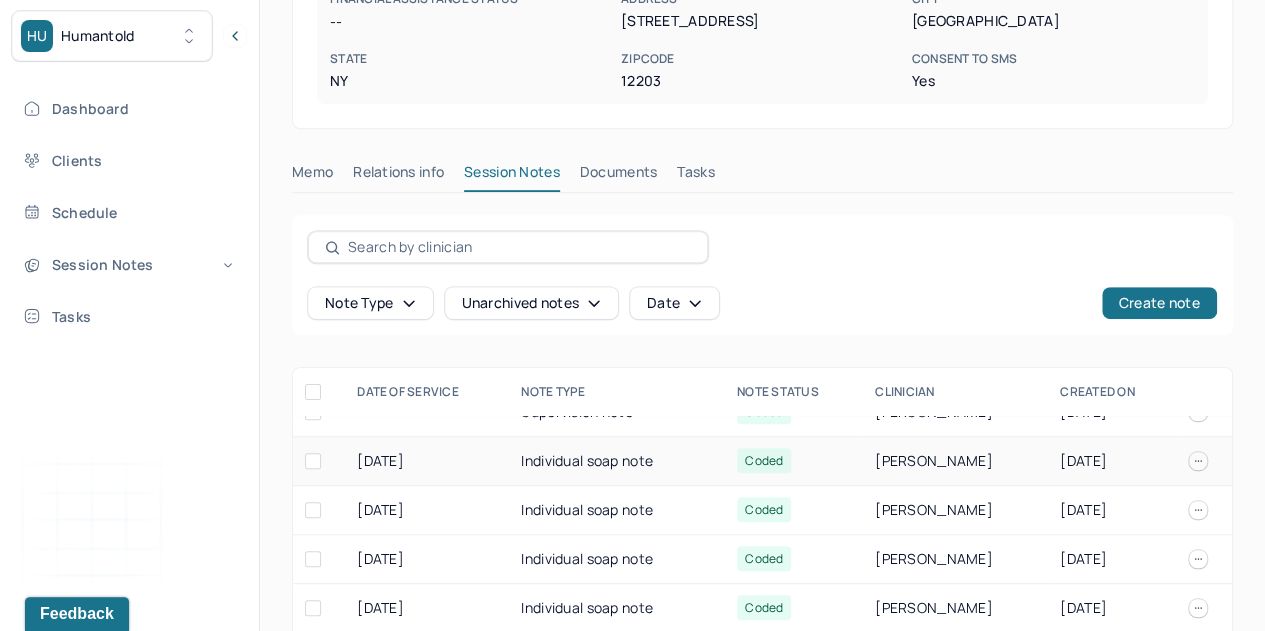 click on "Individual soap note" at bounding box center (617, 461) 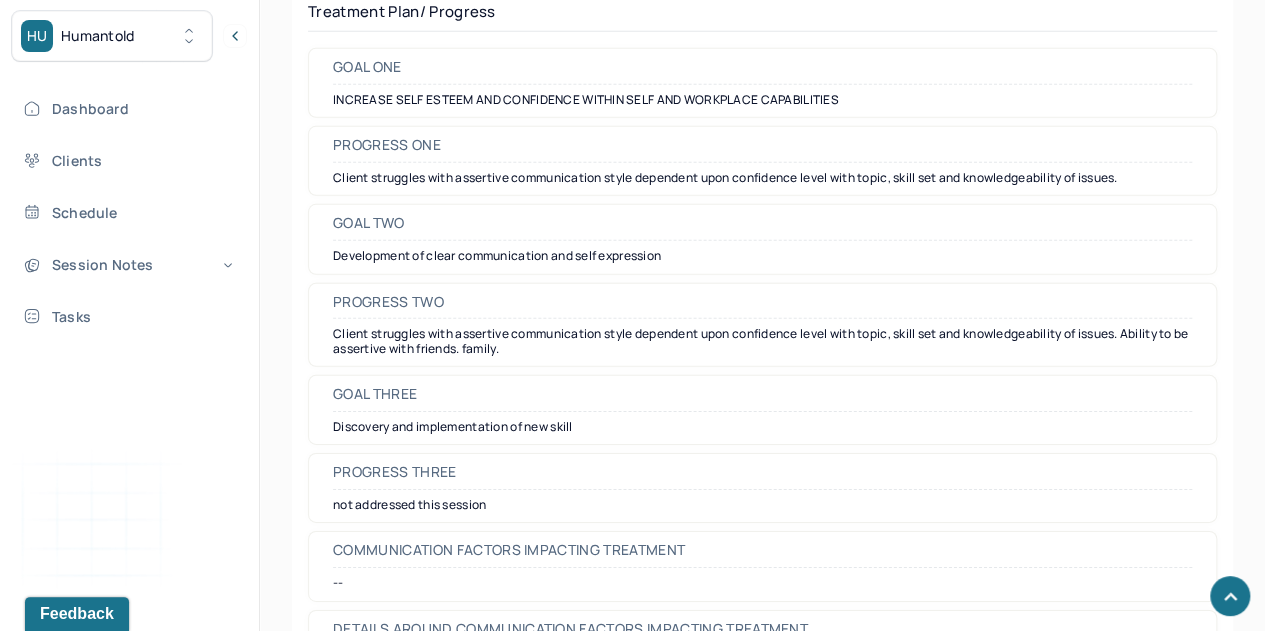 scroll, scrollTop: 2969, scrollLeft: 0, axis: vertical 